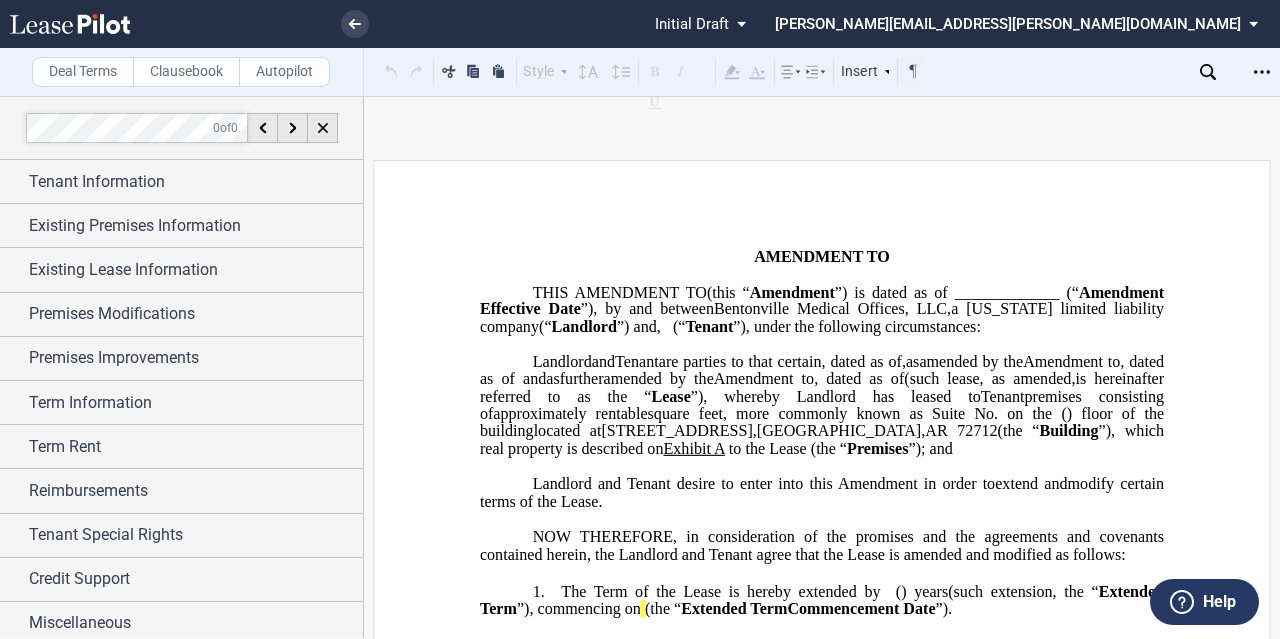 scroll, scrollTop: 0, scrollLeft: 0, axis: both 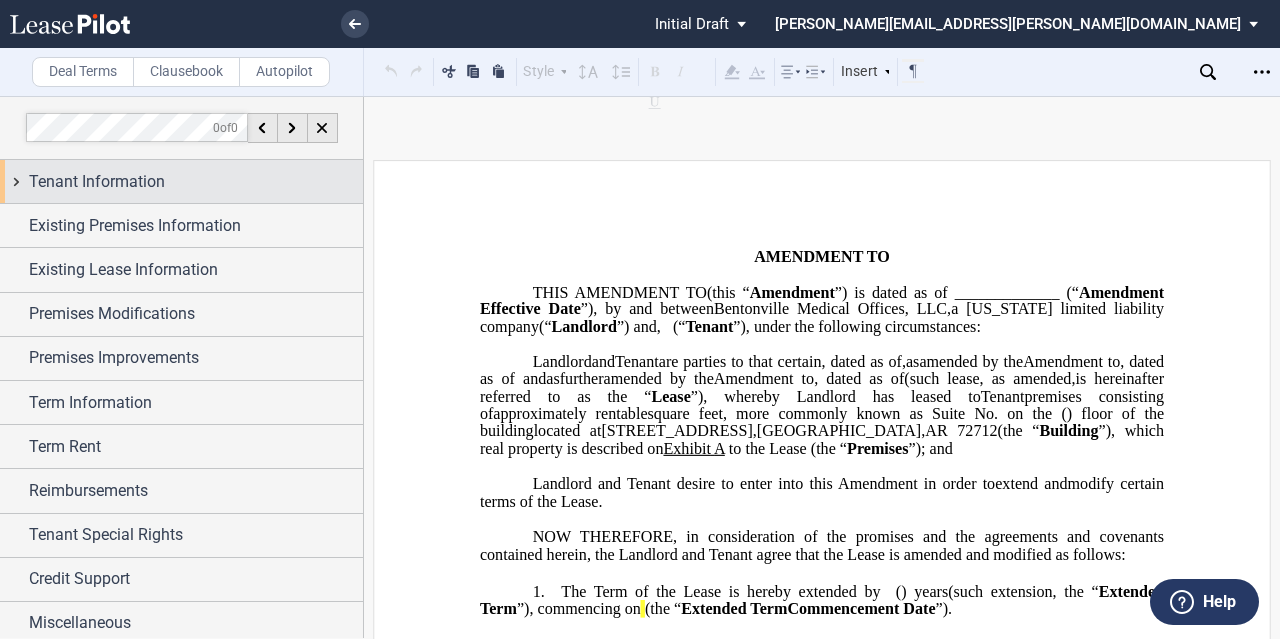 click on "Tenant Information" at bounding box center (181, 181) 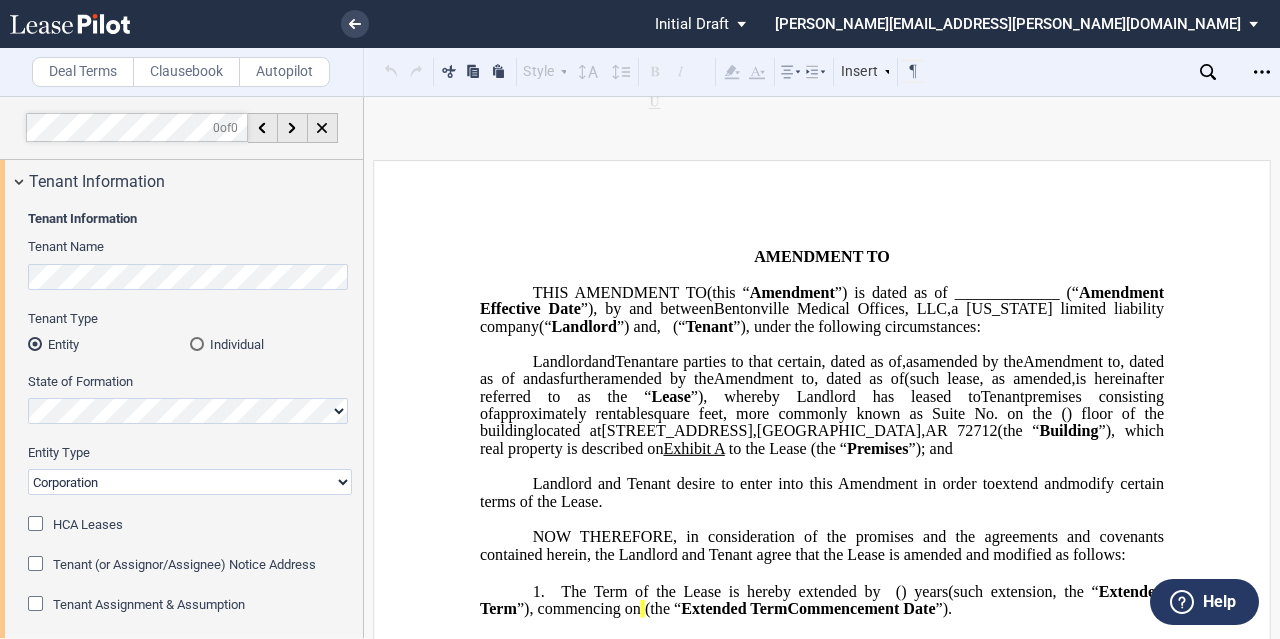 scroll, scrollTop: 0, scrollLeft: 16, axis: horizontal 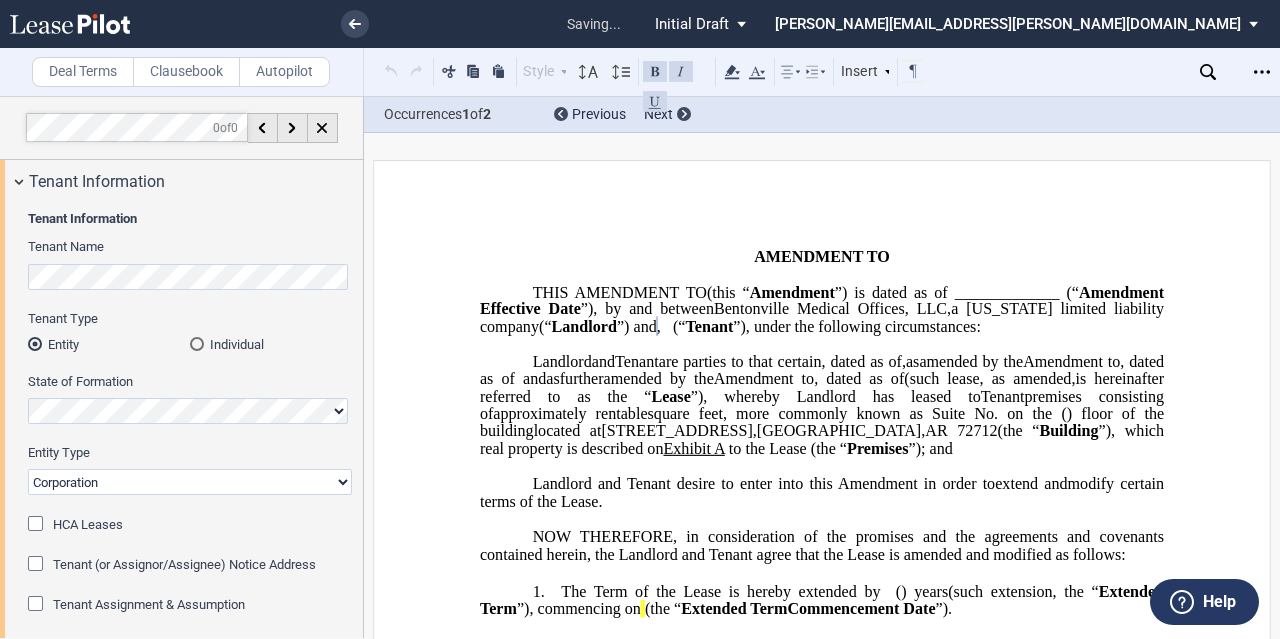 click on "(" 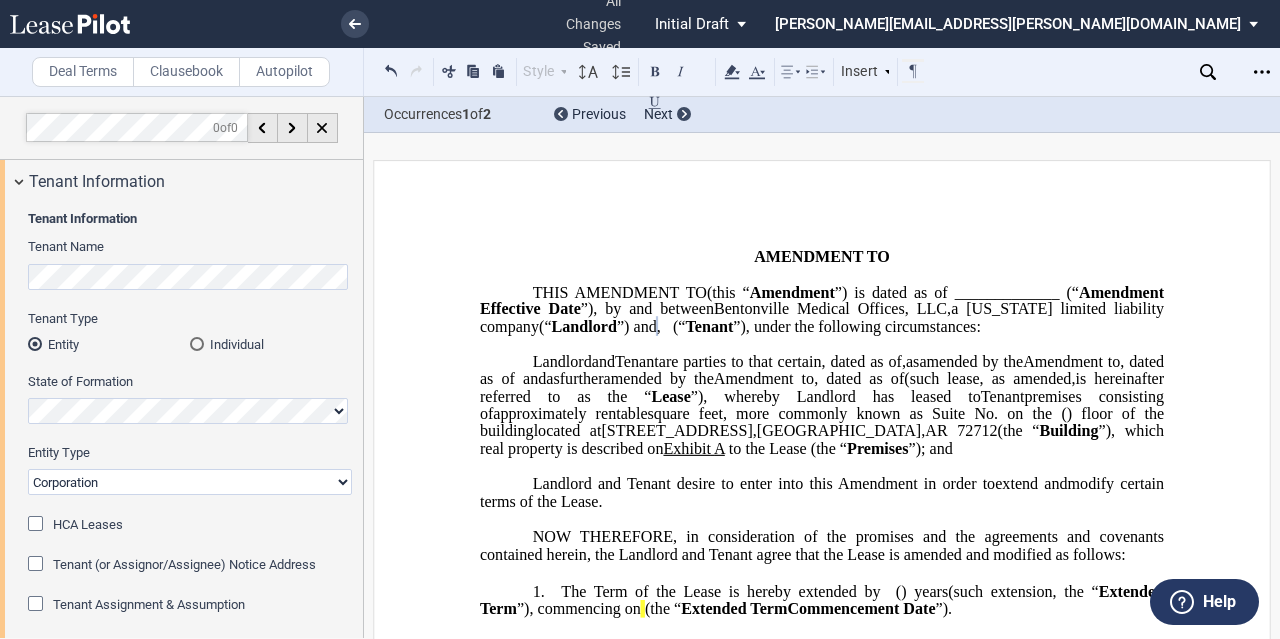 type 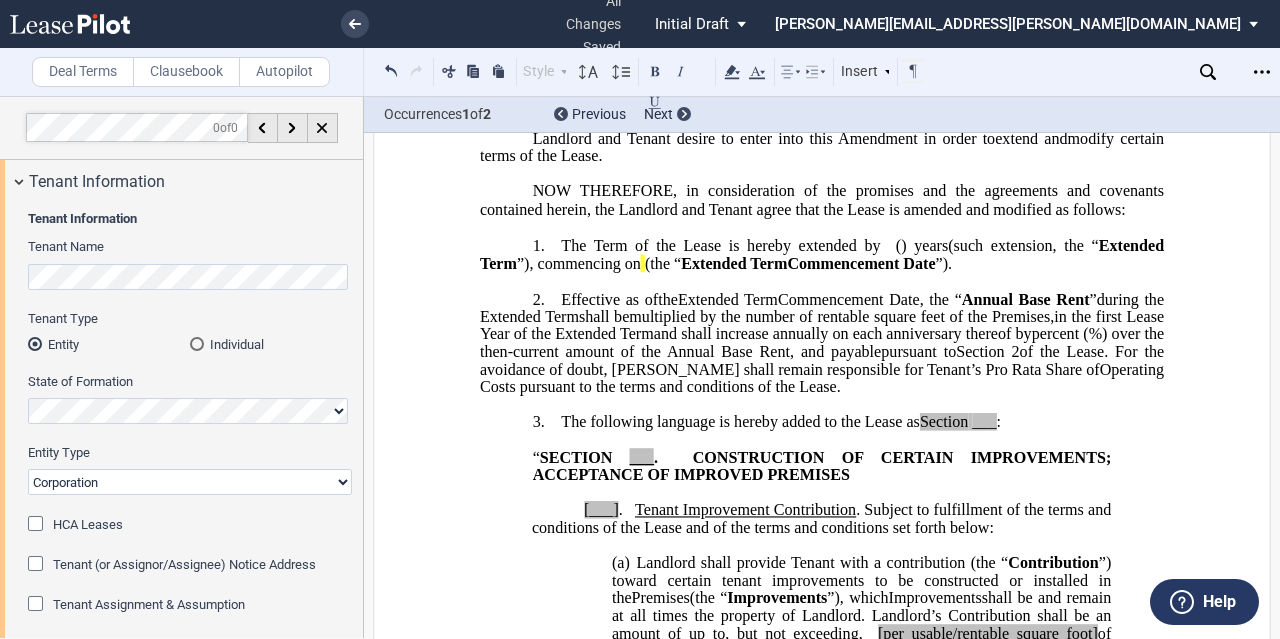 scroll, scrollTop: 400, scrollLeft: 0, axis: vertical 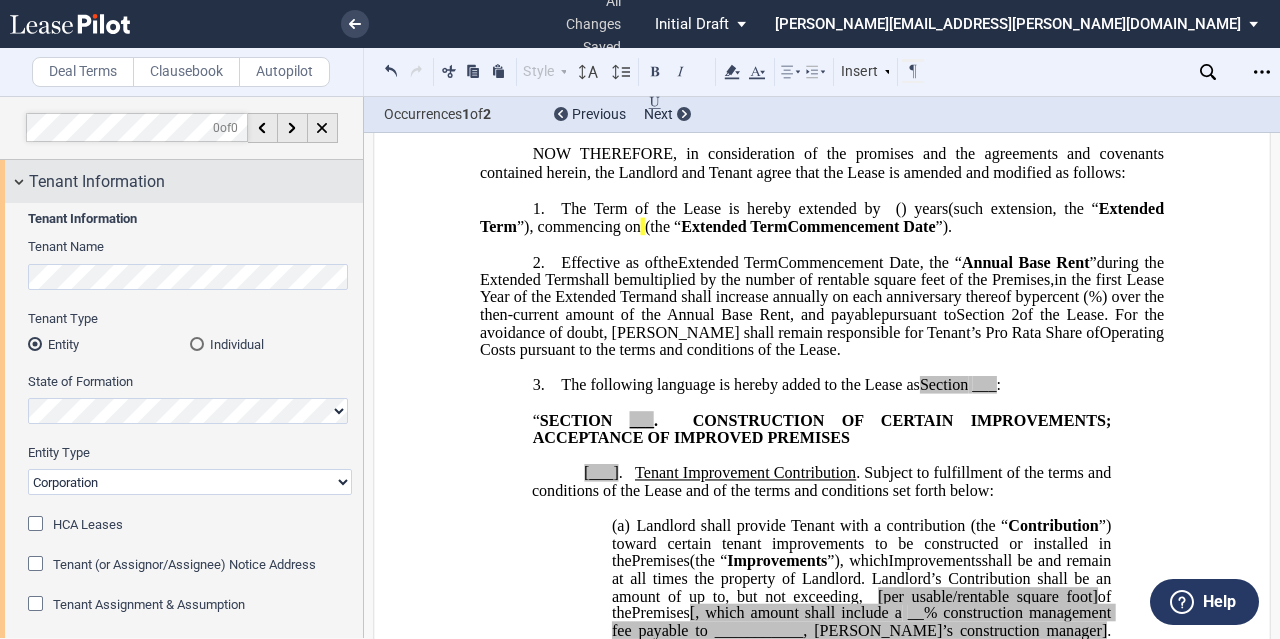 click on "Tenant Information" at bounding box center [97, 182] 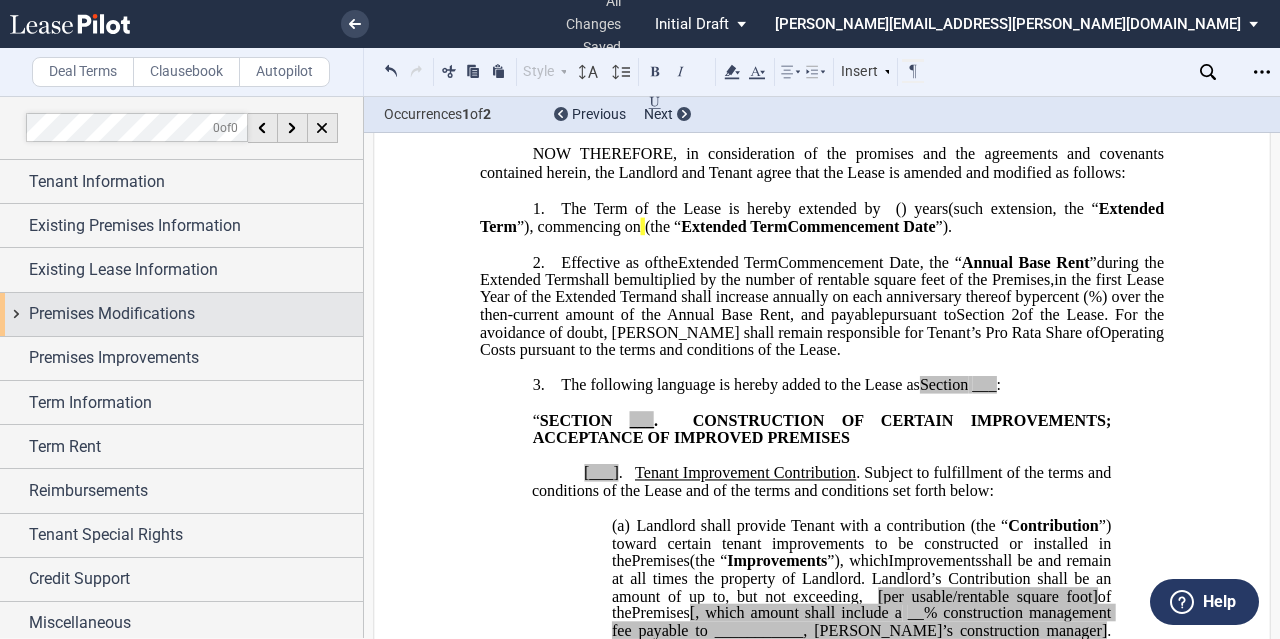 click on "Premises Modifications" at bounding box center (112, 314) 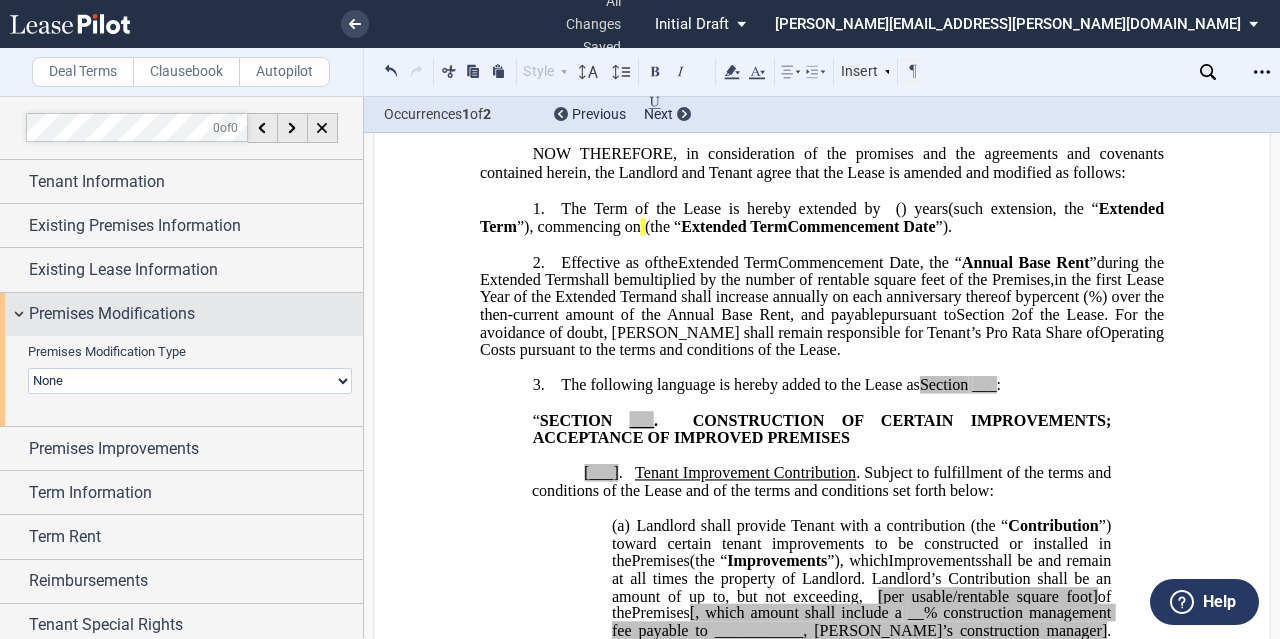 click on "Premises Modifications" at bounding box center [112, 314] 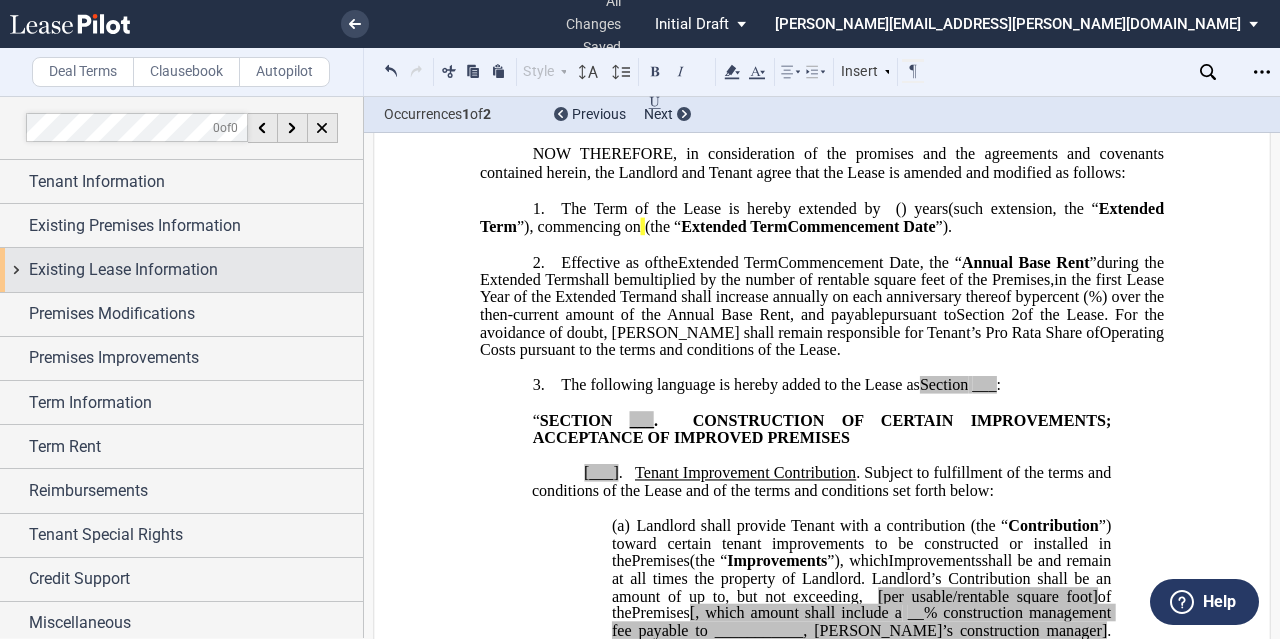 click on "Existing Lease Information" at bounding box center (181, 269) 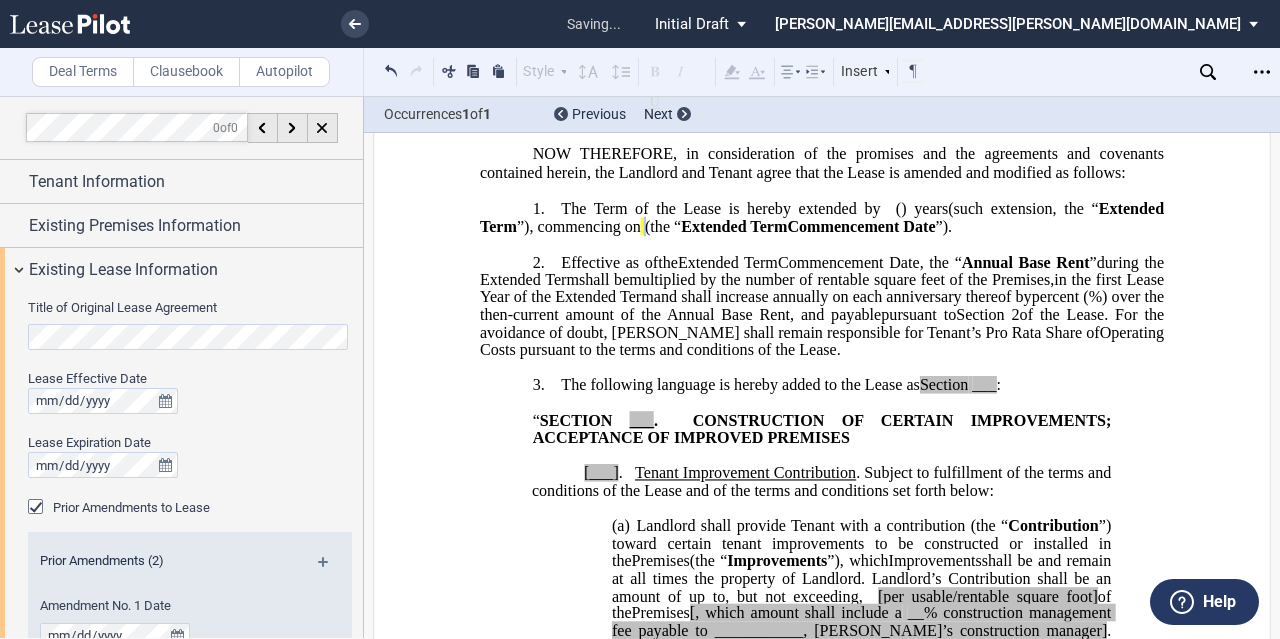 click 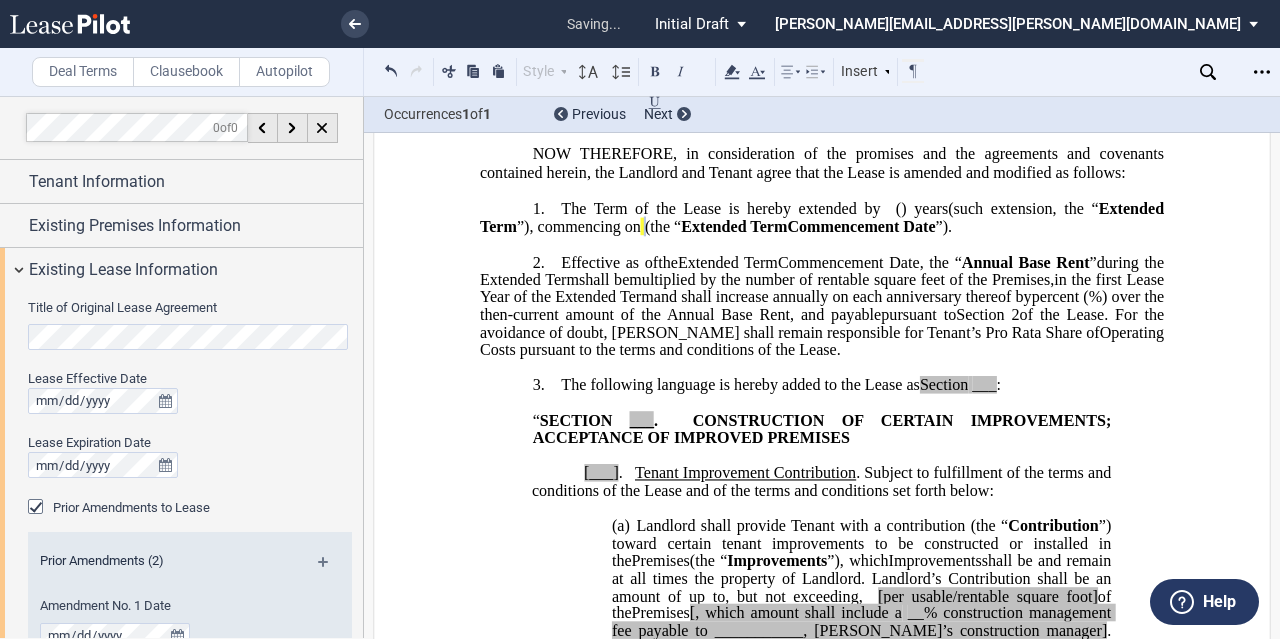 drag, startPoint x: 848, startPoint y: 238, endPoint x: 868, endPoint y: 248, distance: 22.36068 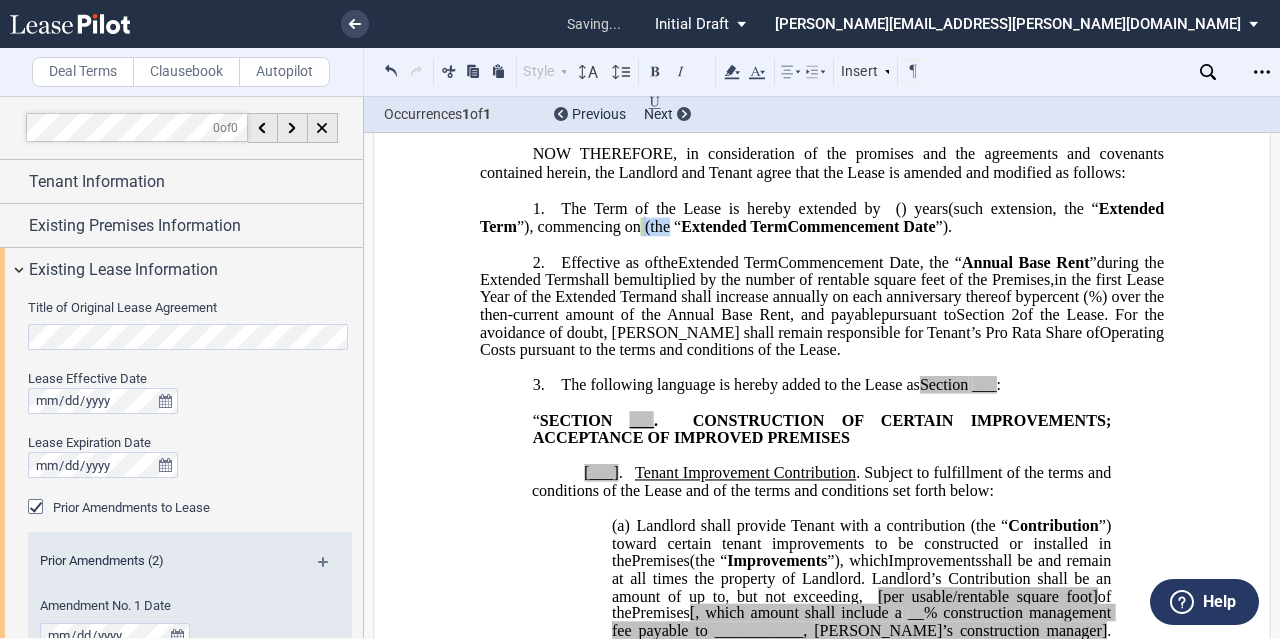 drag, startPoint x: 856, startPoint y: 245, endPoint x: 709, endPoint y: 241, distance: 147.05441 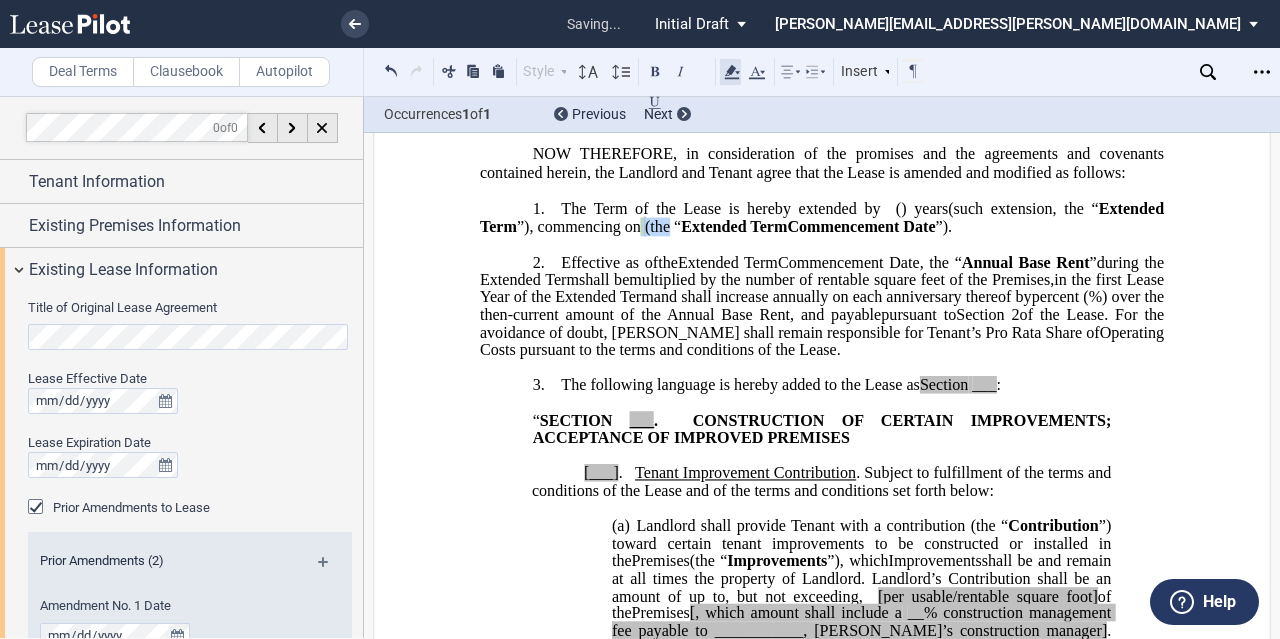 click 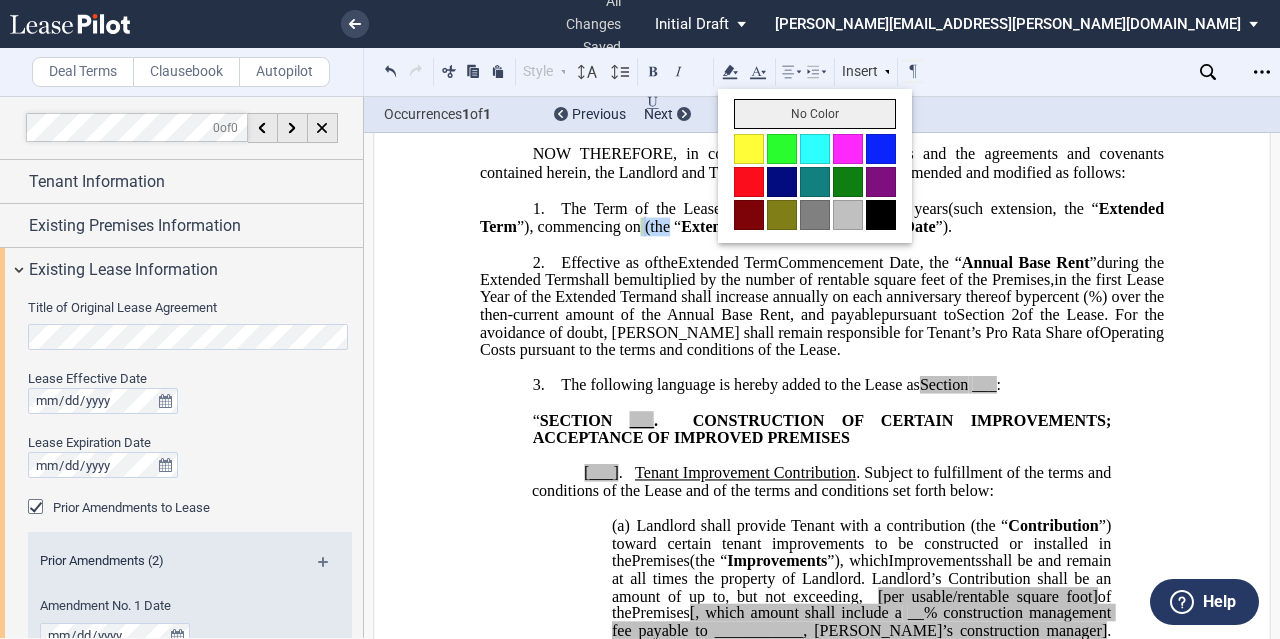 click on "No Color" at bounding box center (815, 114) 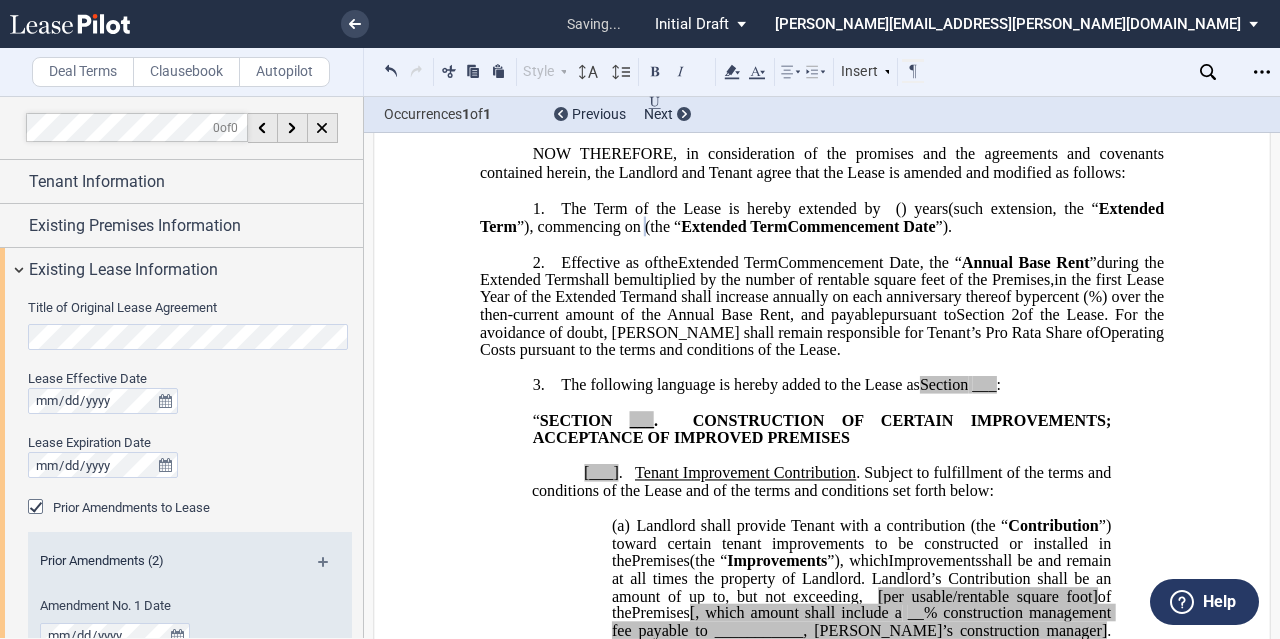 click on "﻿" at bounding box center [822, 191] 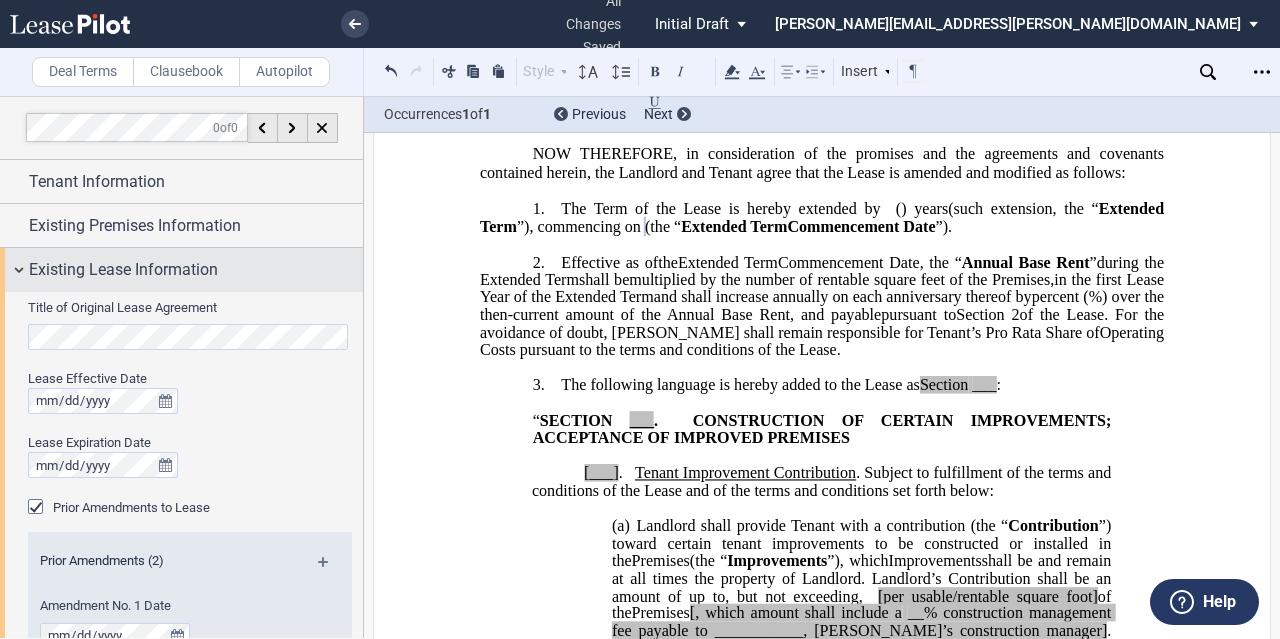 click on "Existing Lease Information" at bounding box center [181, 269] 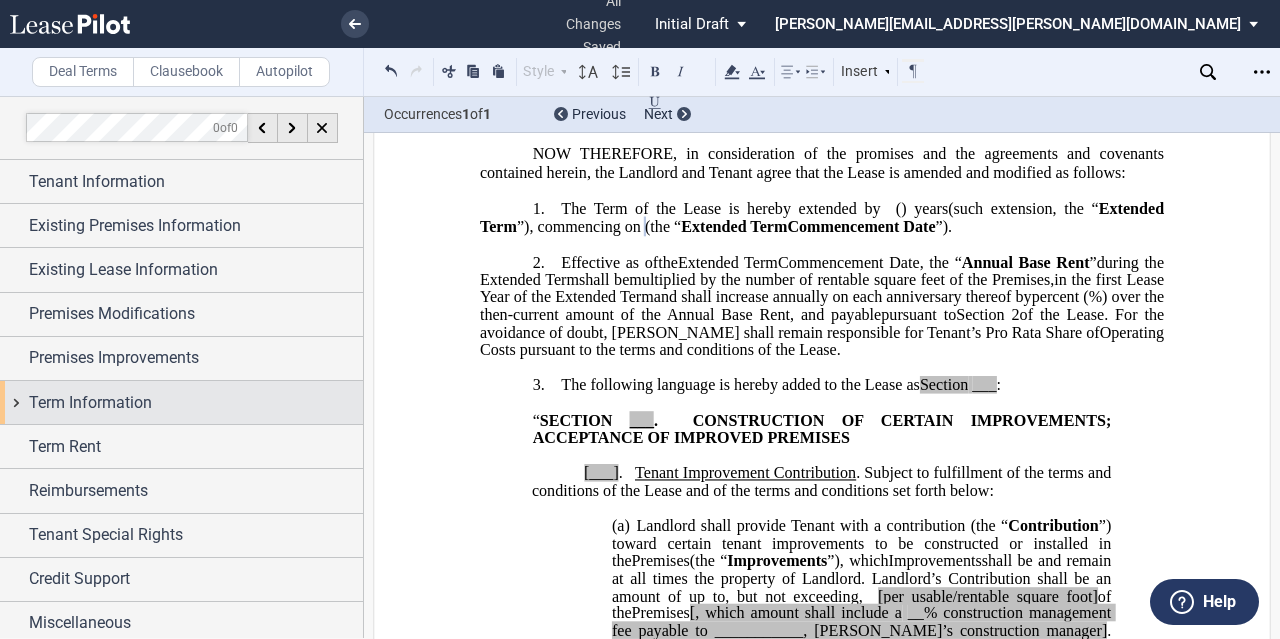 scroll, scrollTop: 4, scrollLeft: 0, axis: vertical 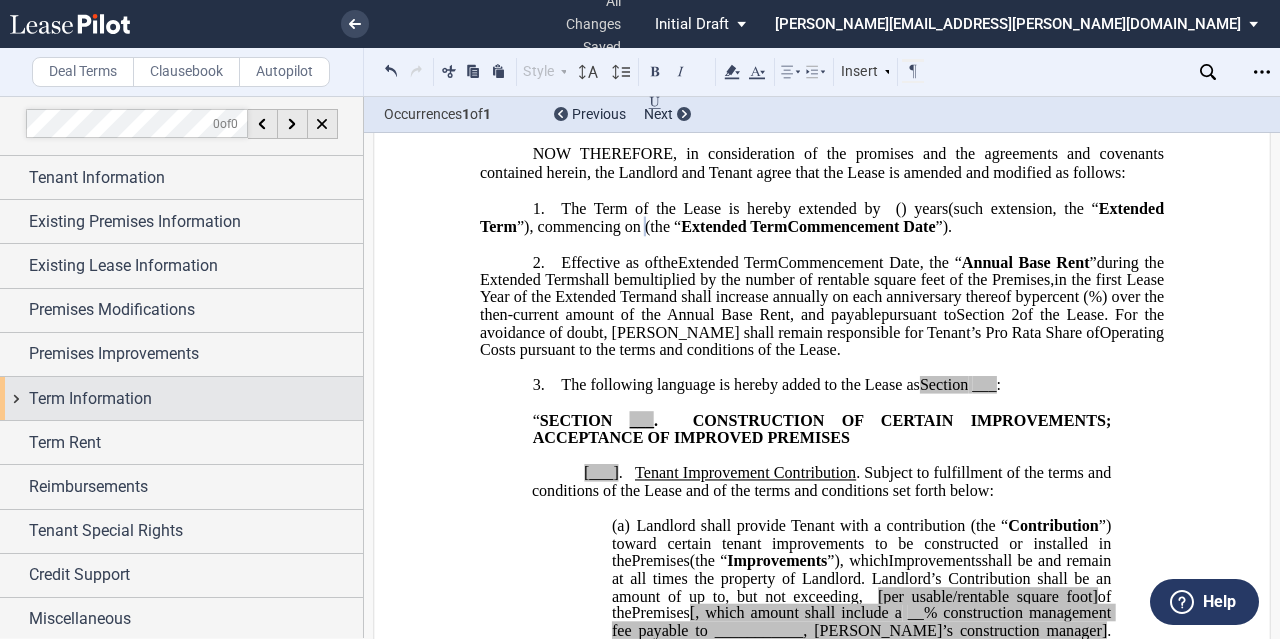 click on "Term Information" at bounding box center (181, 398) 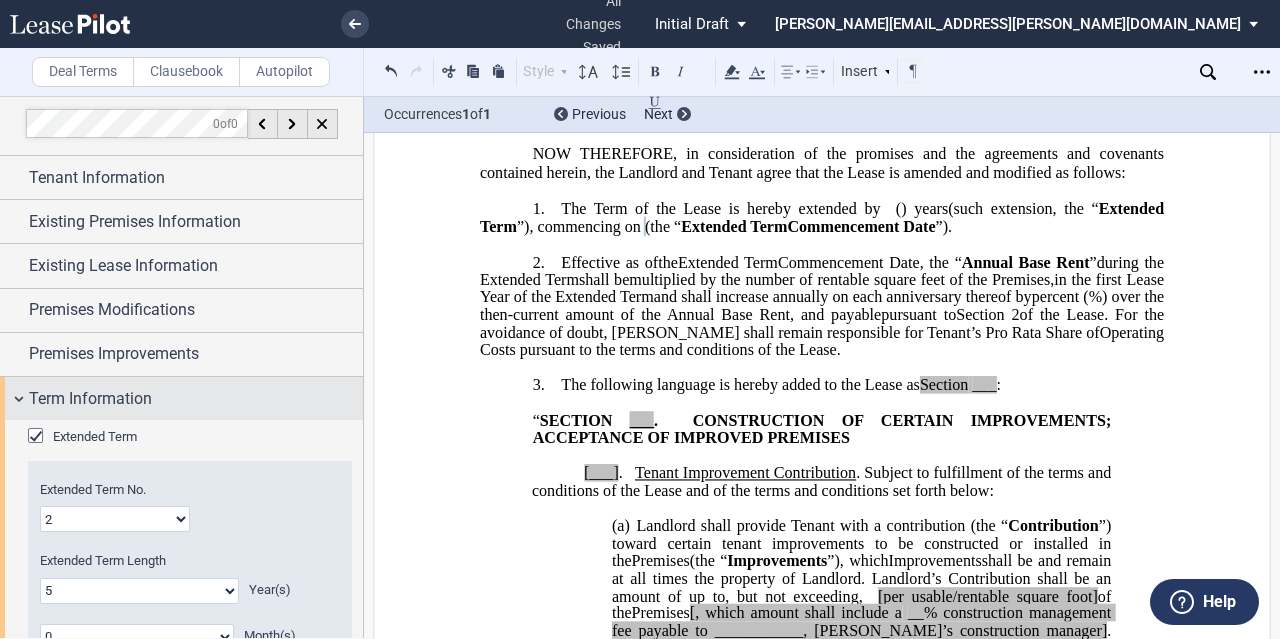 click on "Term Information" at bounding box center (181, 398) 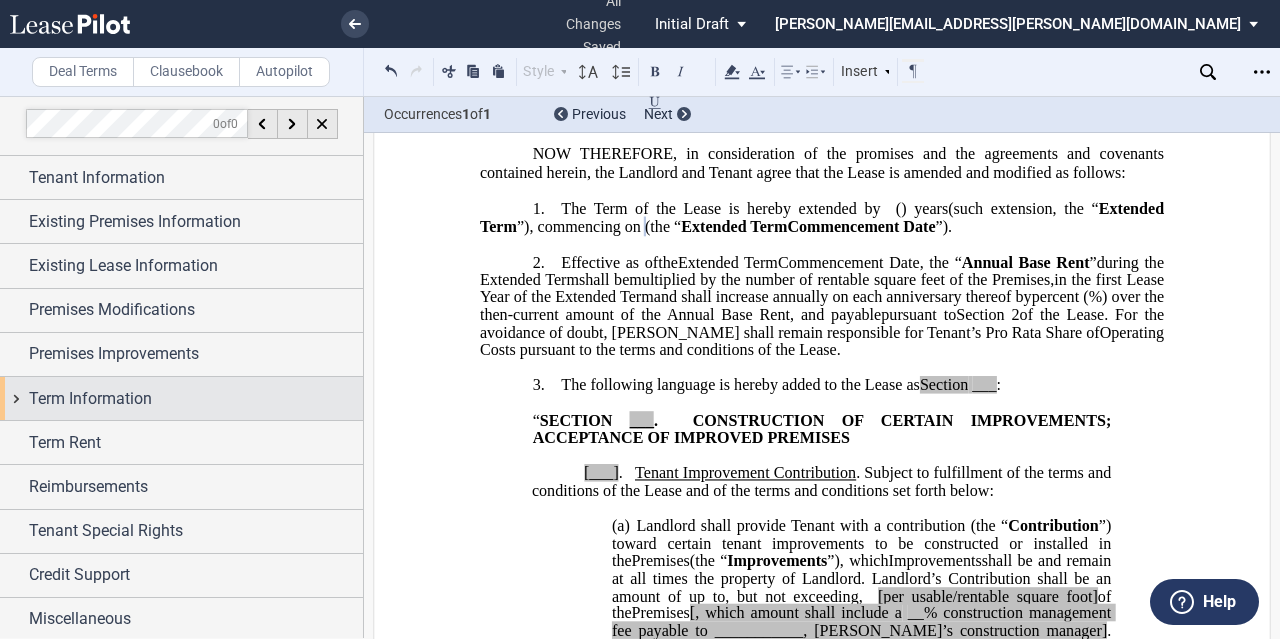 click on "Term Information" at bounding box center (181, 398) 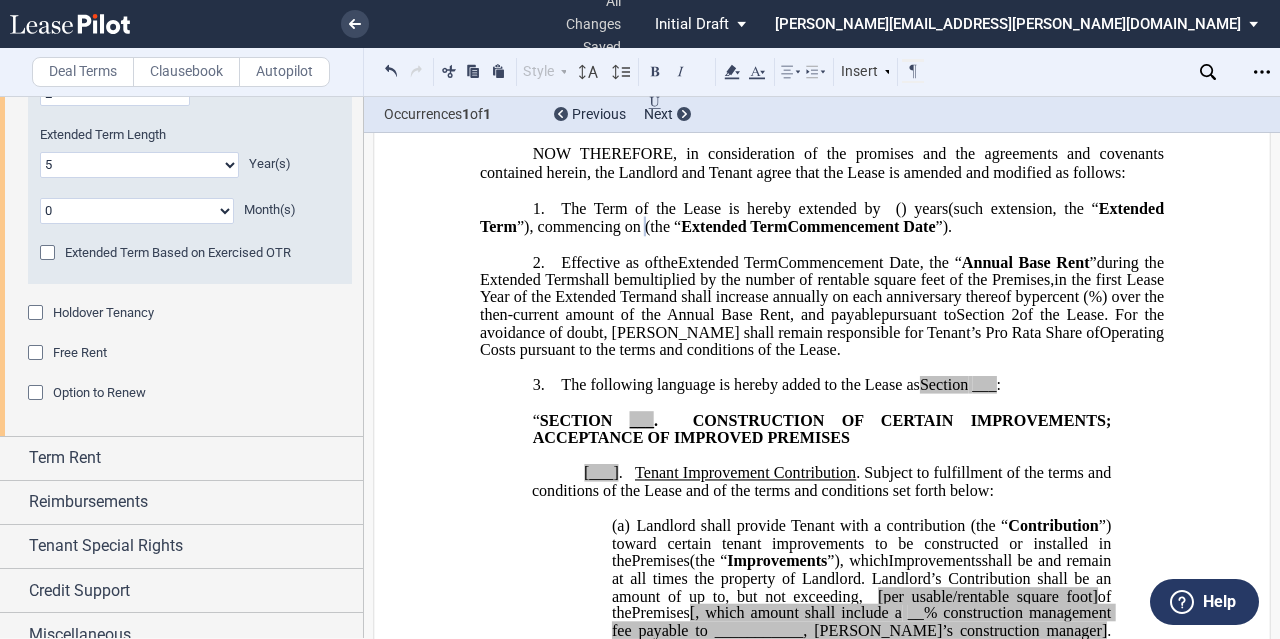 scroll, scrollTop: 445, scrollLeft: 0, axis: vertical 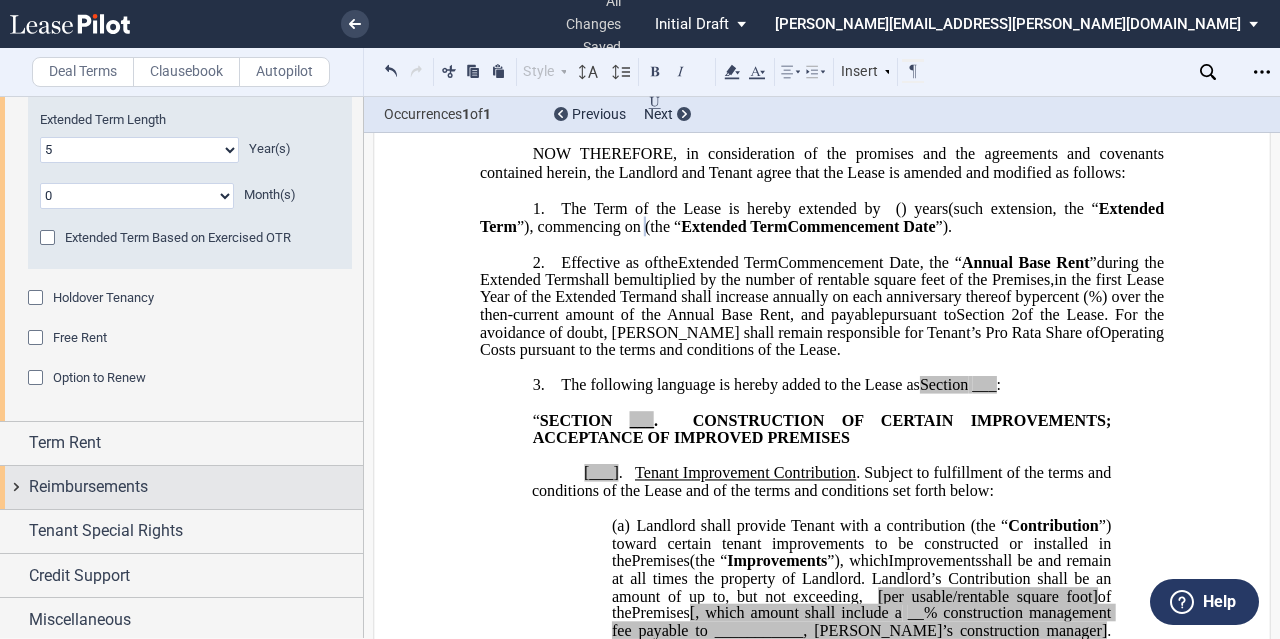 click on "Reimbursements" at bounding box center [181, 487] 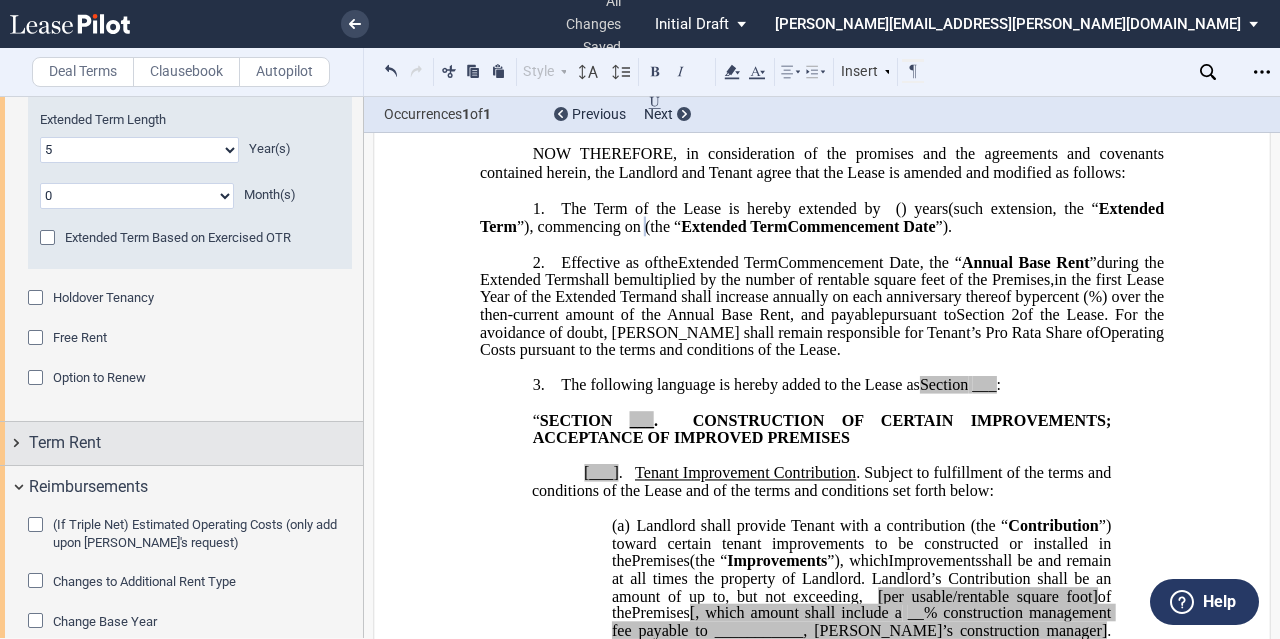 scroll, scrollTop: 600, scrollLeft: 0, axis: vertical 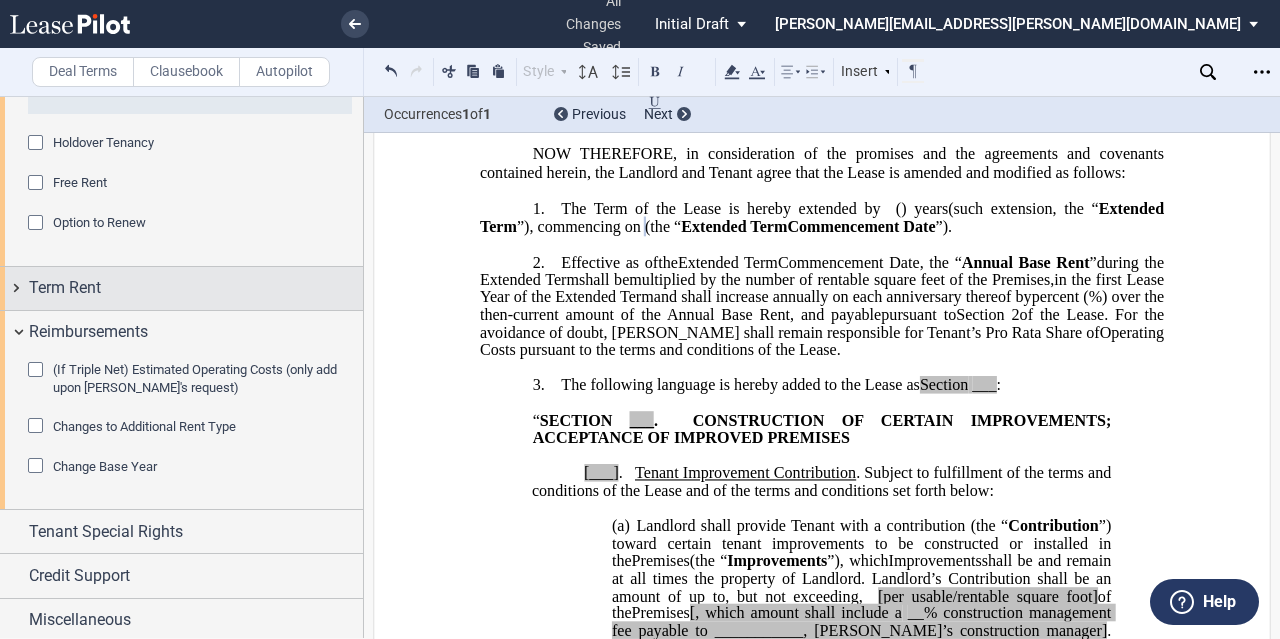 click on "Term Rent" at bounding box center (65, 288) 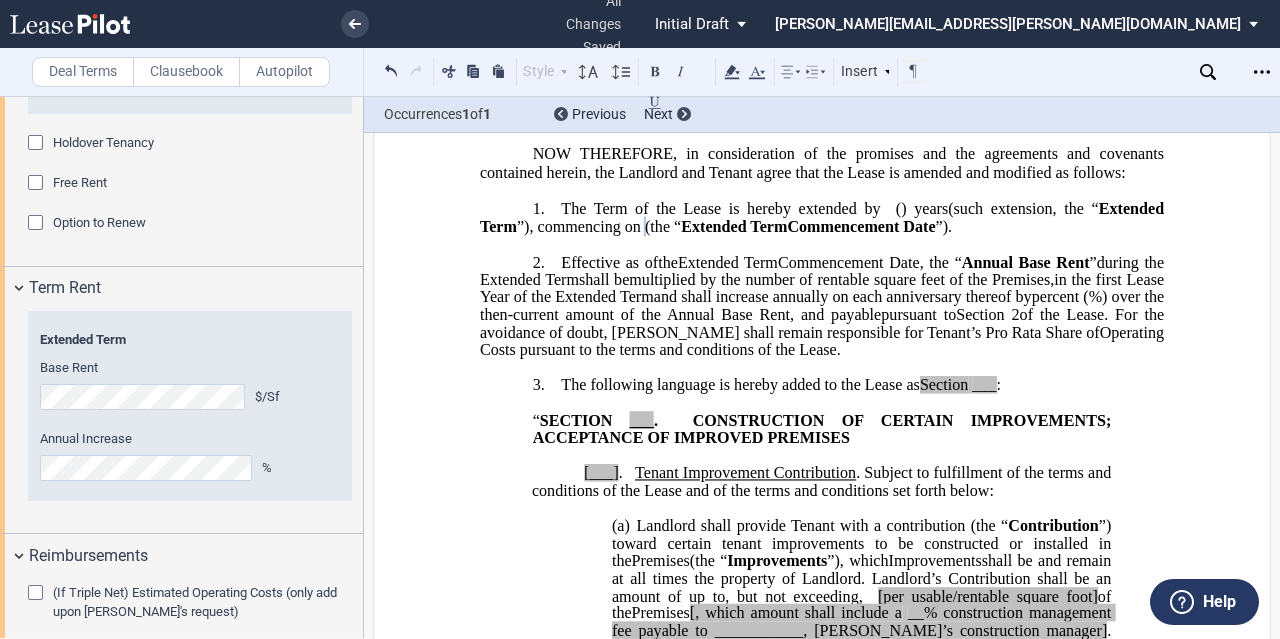 scroll, scrollTop: 824, scrollLeft: 0, axis: vertical 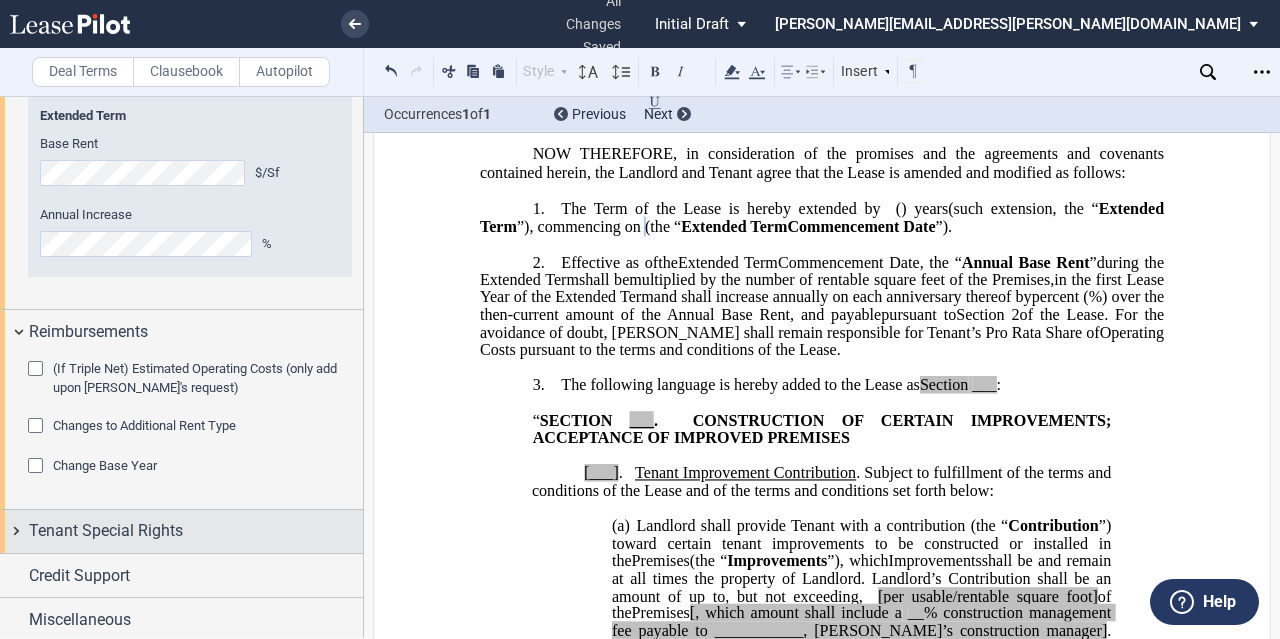 click on "Tenant Special Rights" at bounding box center [181, 531] 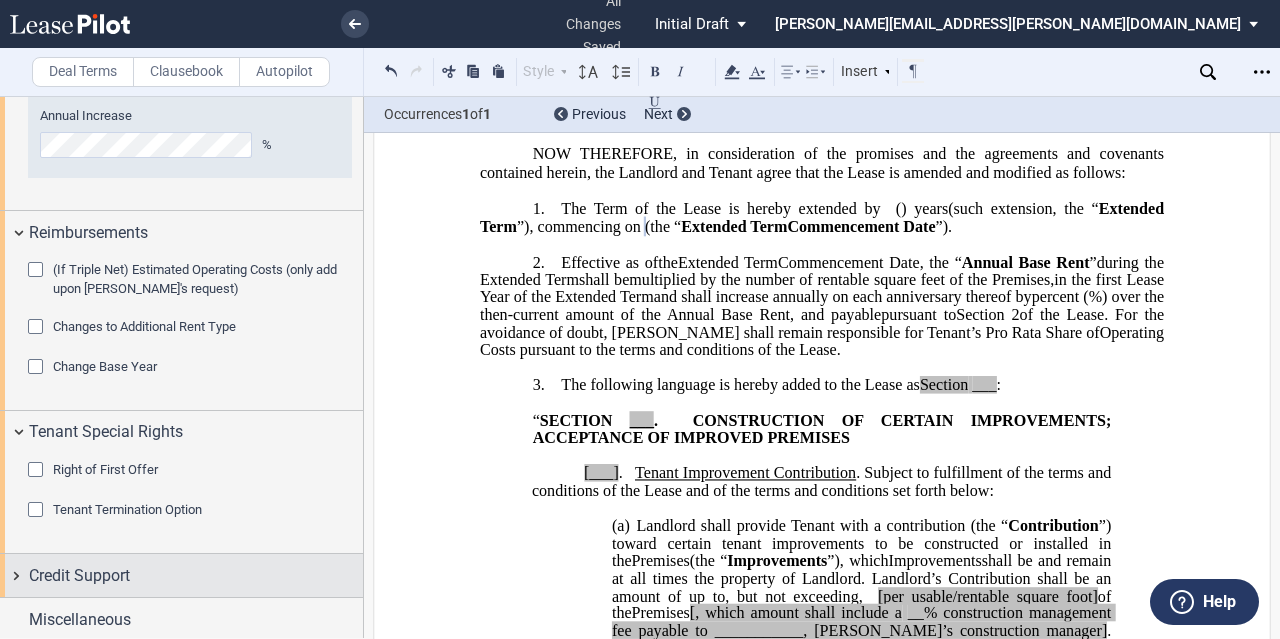 click on "Credit Support" at bounding box center [79, 576] 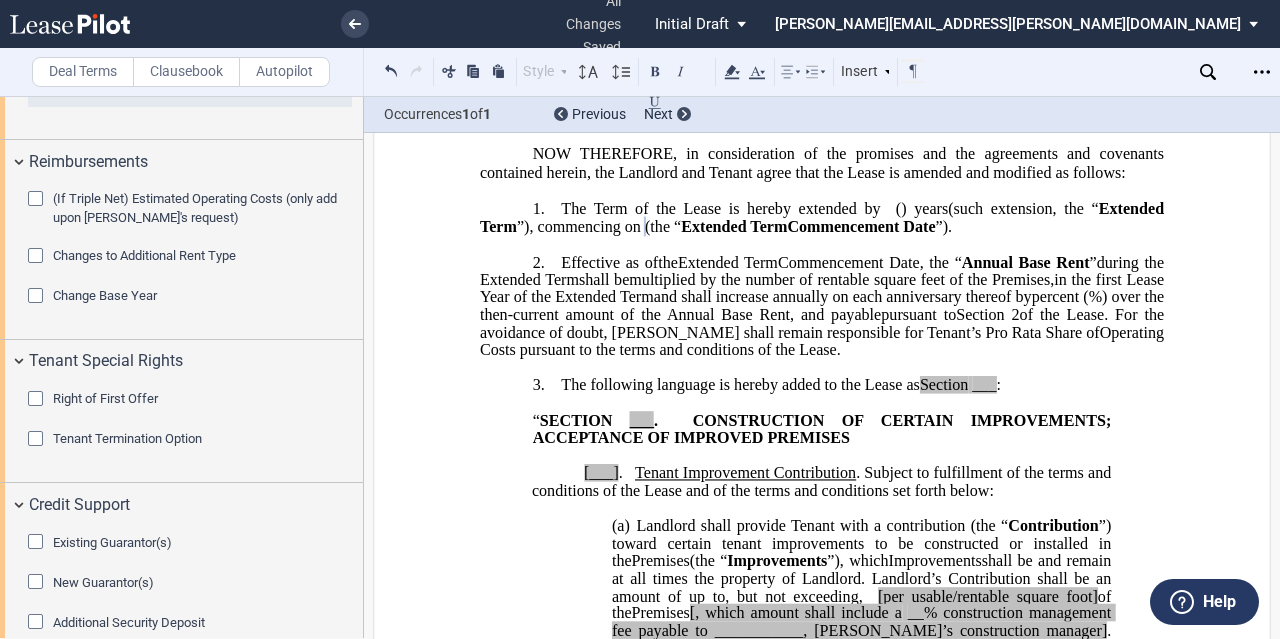 scroll, scrollTop: 1062, scrollLeft: 0, axis: vertical 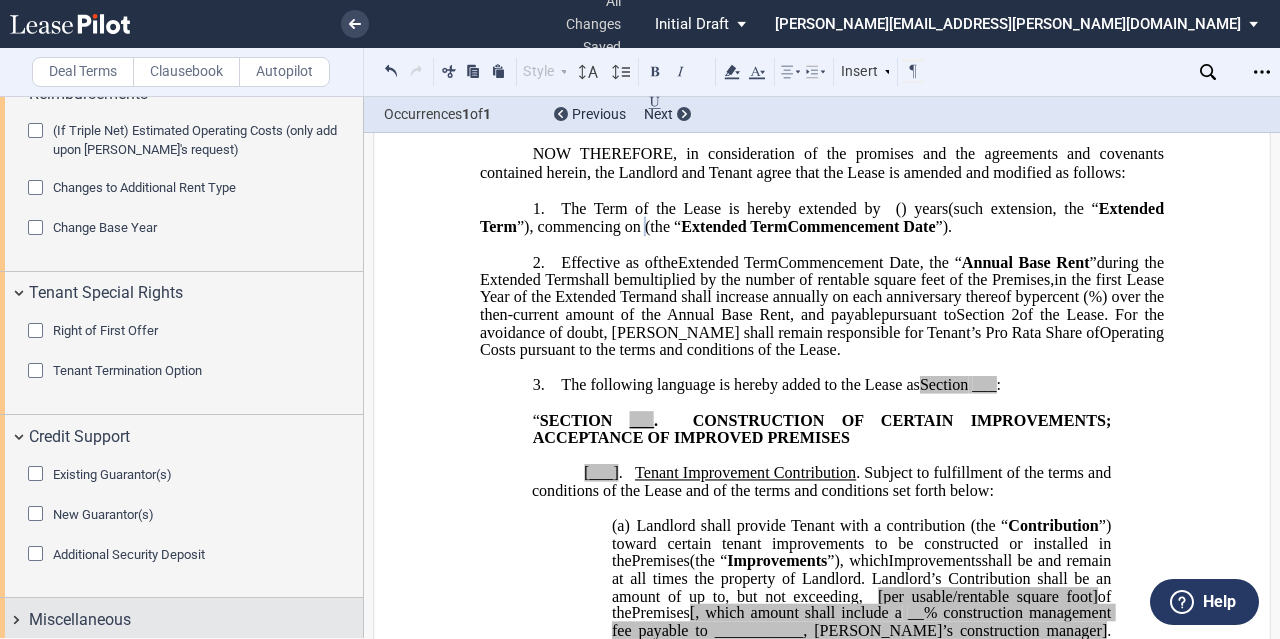 click on "Miscellaneous" at bounding box center [196, 620] 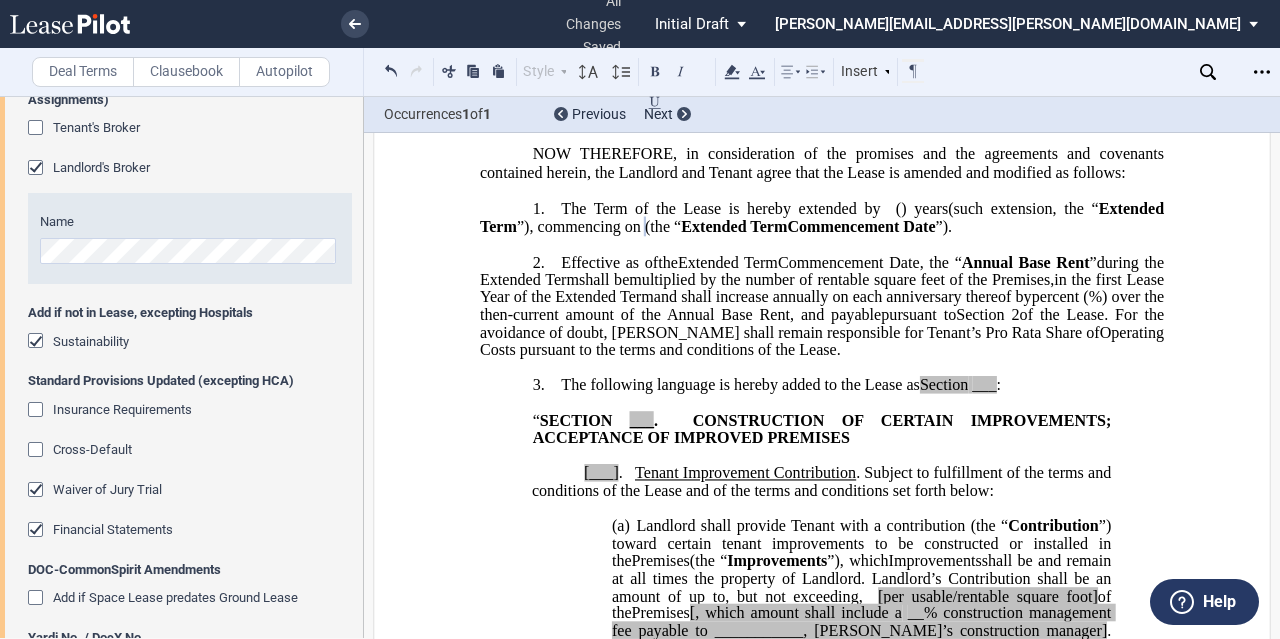 scroll, scrollTop: 1786, scrollLeft: 0, axis: vertical 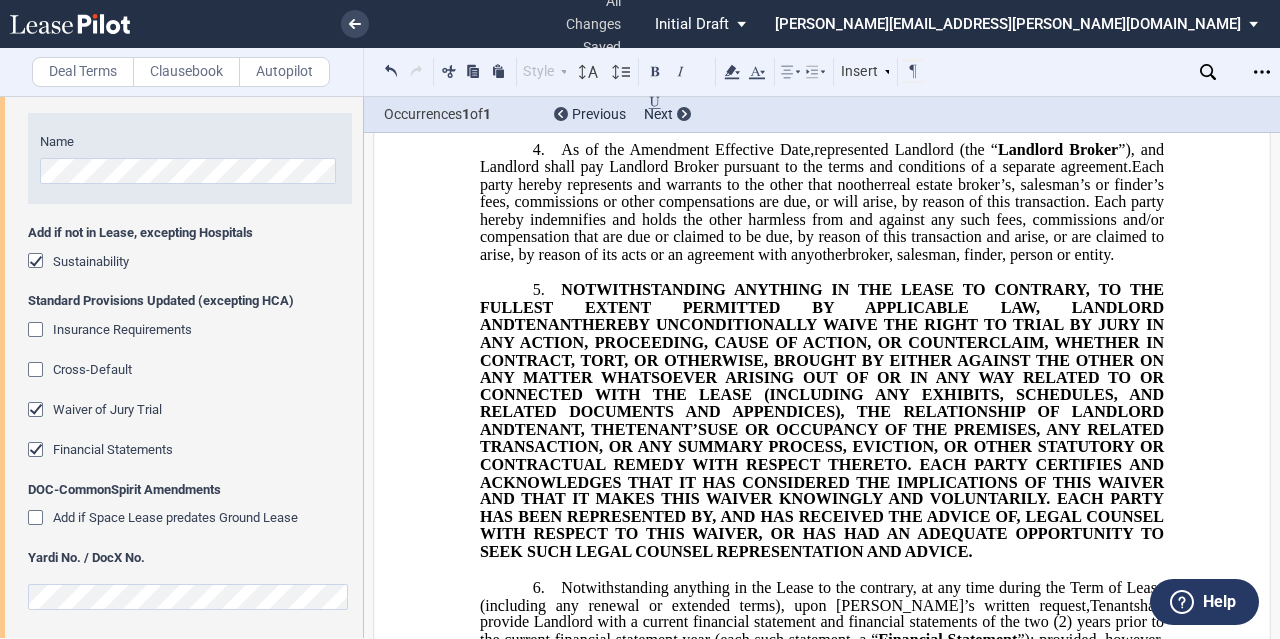 click on "HEREBY UNCONDITIONALLY WAIVE THE RIGHT TO TRIAL BY JURY IN ANY ACTION, PROCEEDING, CAUSE OF ACTION, OR COUNTERCLAIM, WHETHER IN CONTRACT, TORT, OR OTHERWISE, BROUGHT BY EITHER AGAINST THE OTHER ON ANY MATTER WHATSOEVER ARISING OUT OF OR IN ANY WAY RELATED TO OR CONNECTED WITH THE LEASE (INCLUDING ANY EXHIBITS, SCHEDULES, AND RELATED DOCUMENTS AND APPENDICES), THE RELATIONSHIP OF LANDLORD AND" 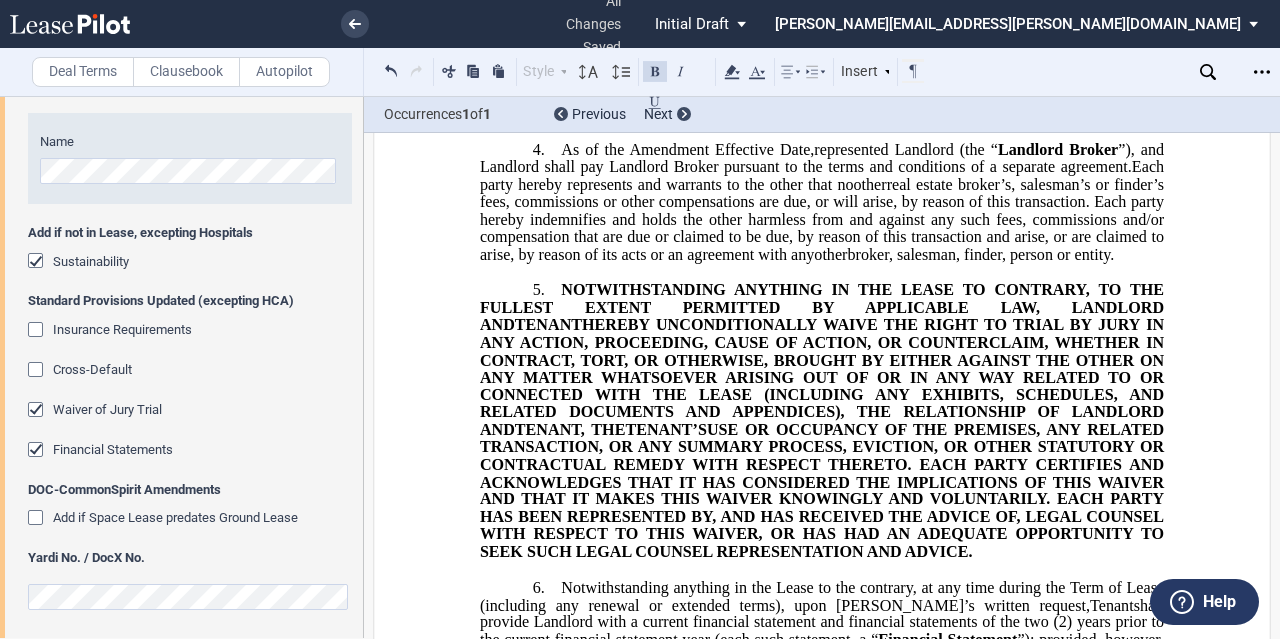 drag, startPoint x: 737, startPoint y: 563, endPoint x: 544, endPoint y: 295, distance: 330.26202 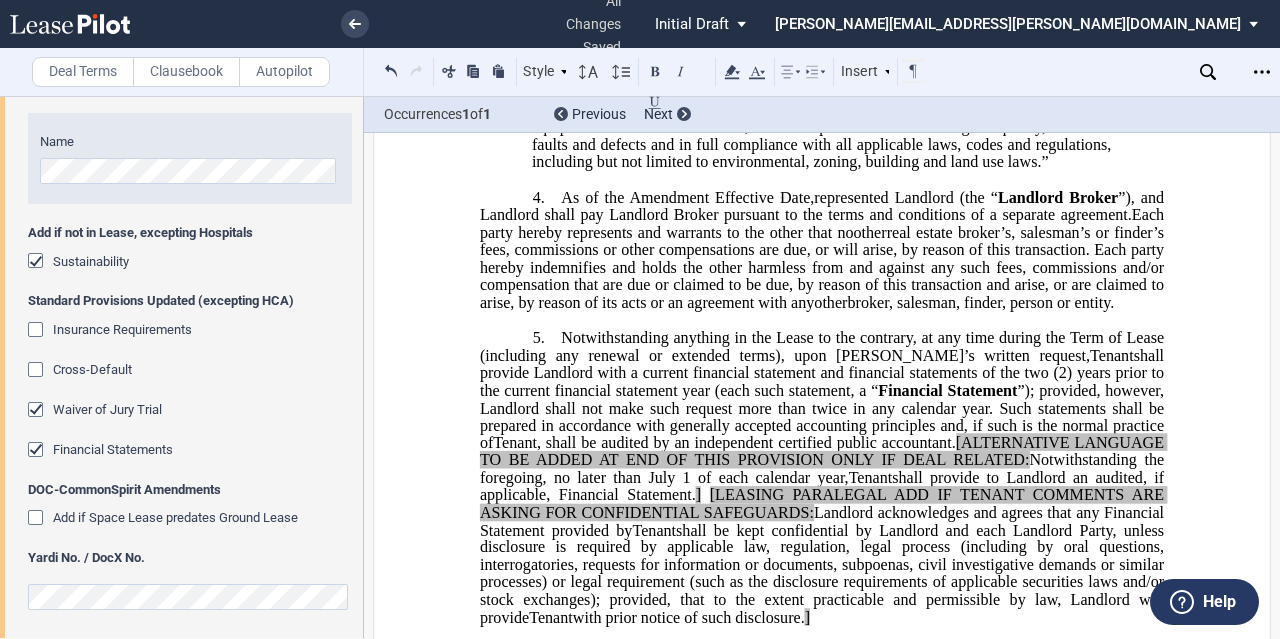 scroll, scrollTop: 4200, scrollLeft: 0, axis: vertical 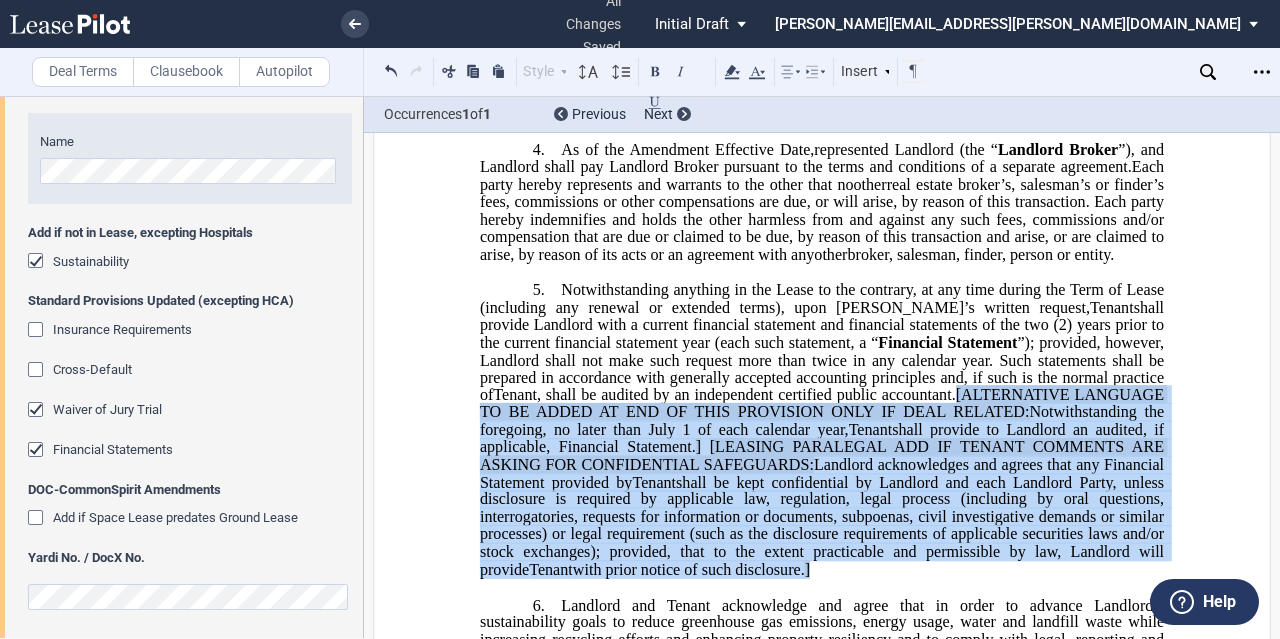 drag, startPoint x: 773, startPoint y: 586, endPoint x: 952, endPoint y: 407, distance: 253.14423 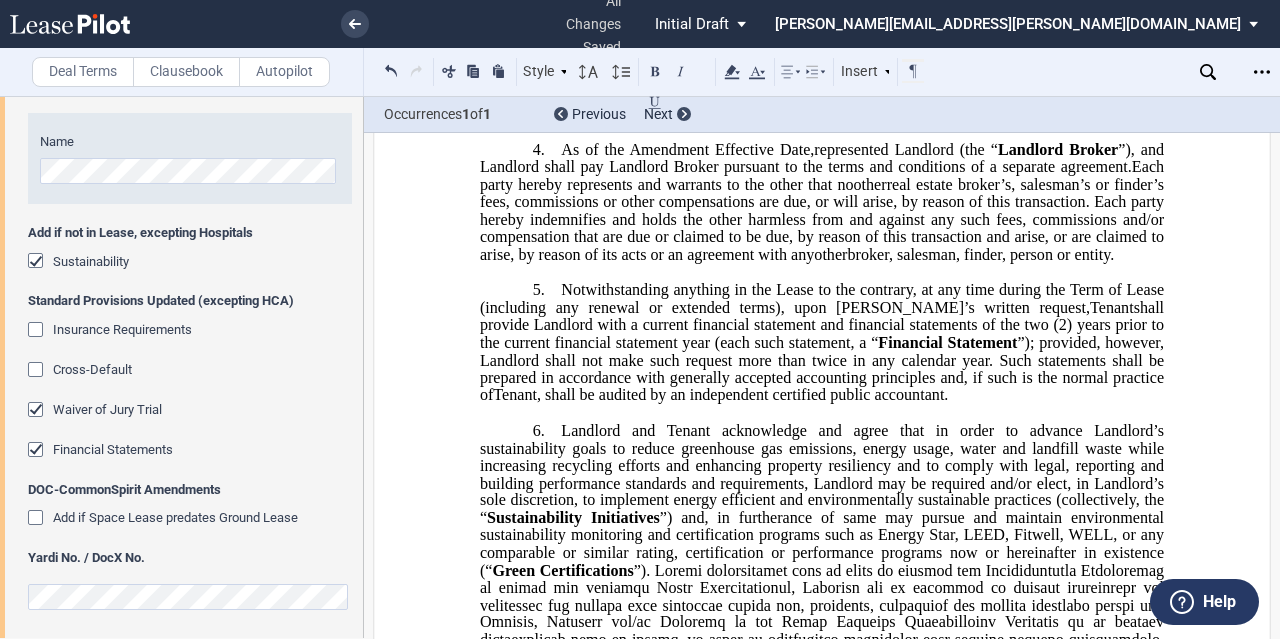 click 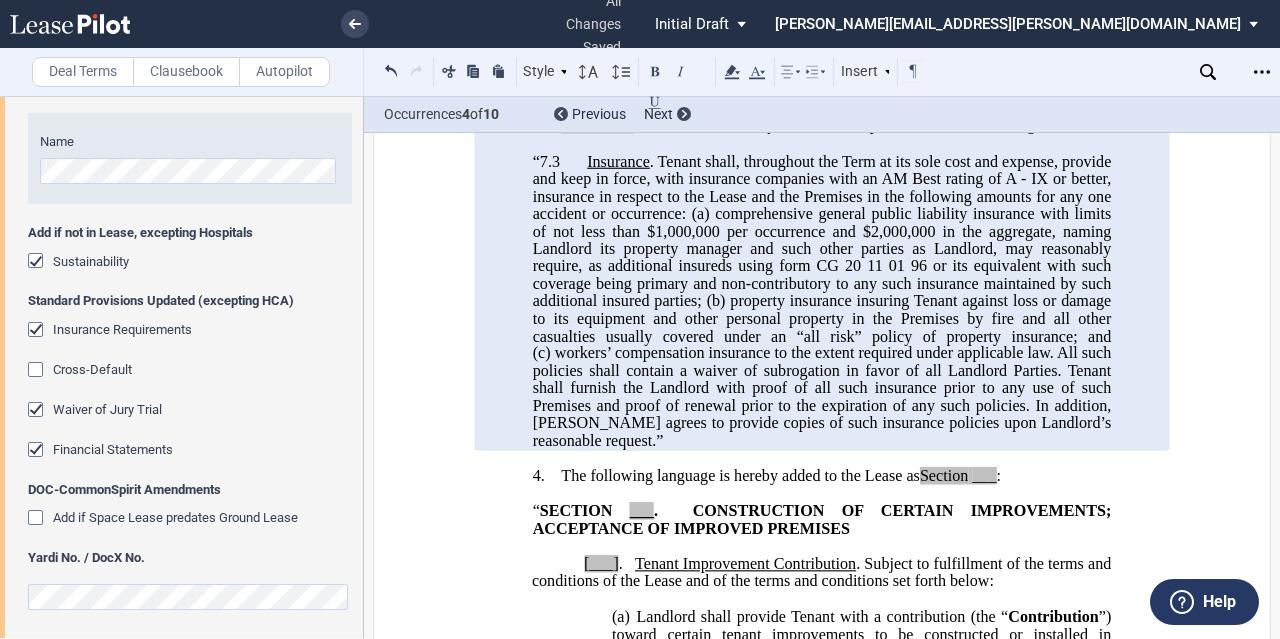 scroll, scrollTop: 560, scrollLeft: 0, axis: vertical 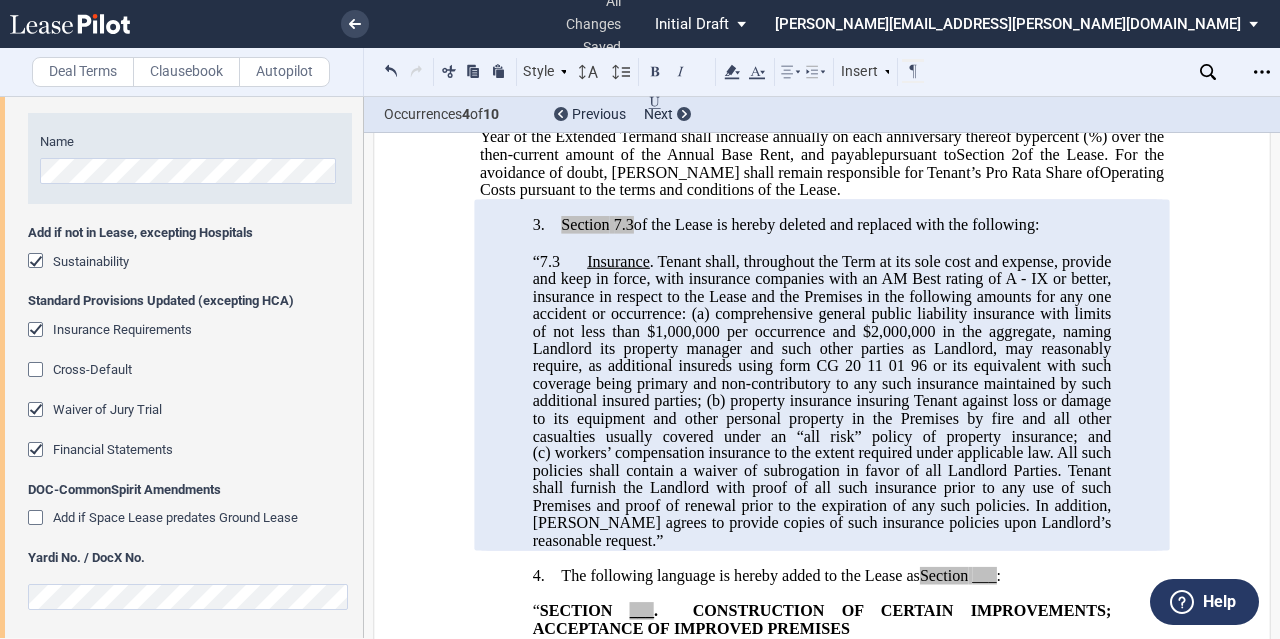 click 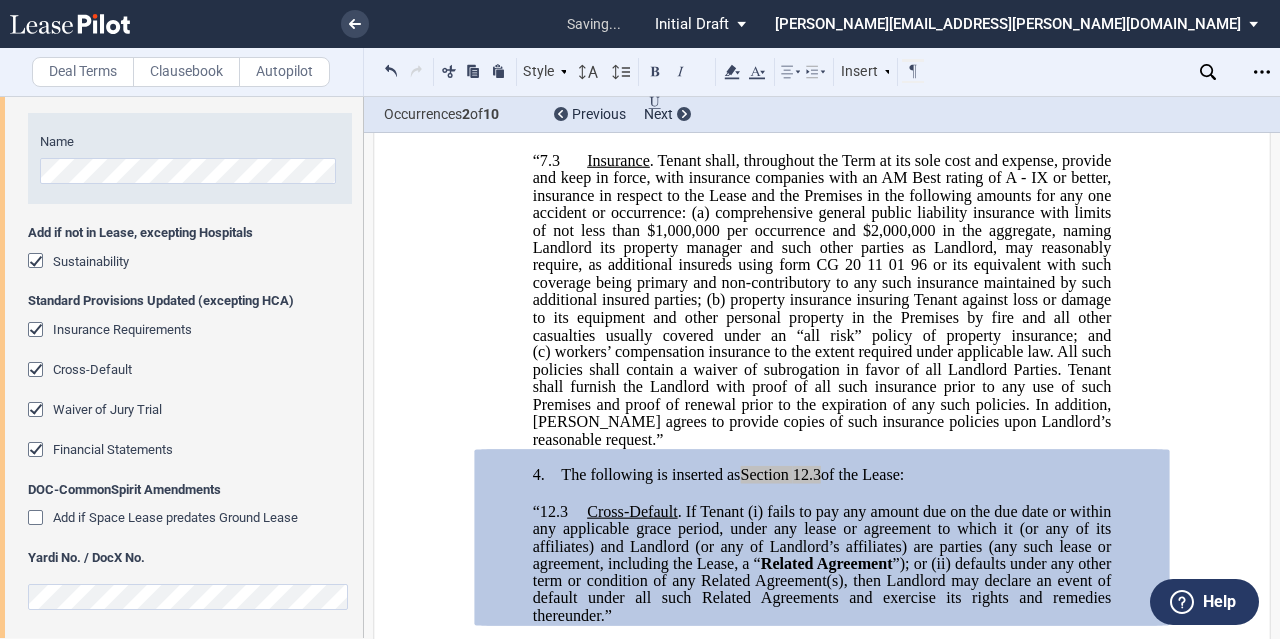 scroll, scrollTop: 660, scrollLeft: 0, axis: vertical 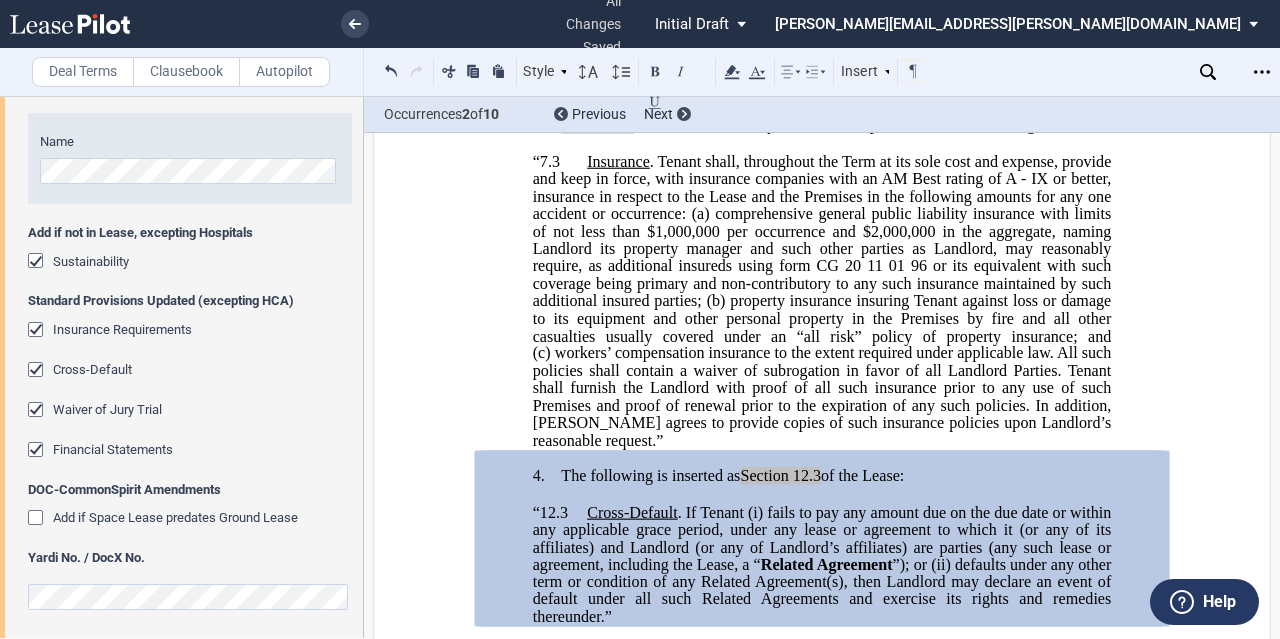 click on "IX or better, insurance in respect to the Lease and the Premises in the following amounts for any one accident or occurrence: (a)" 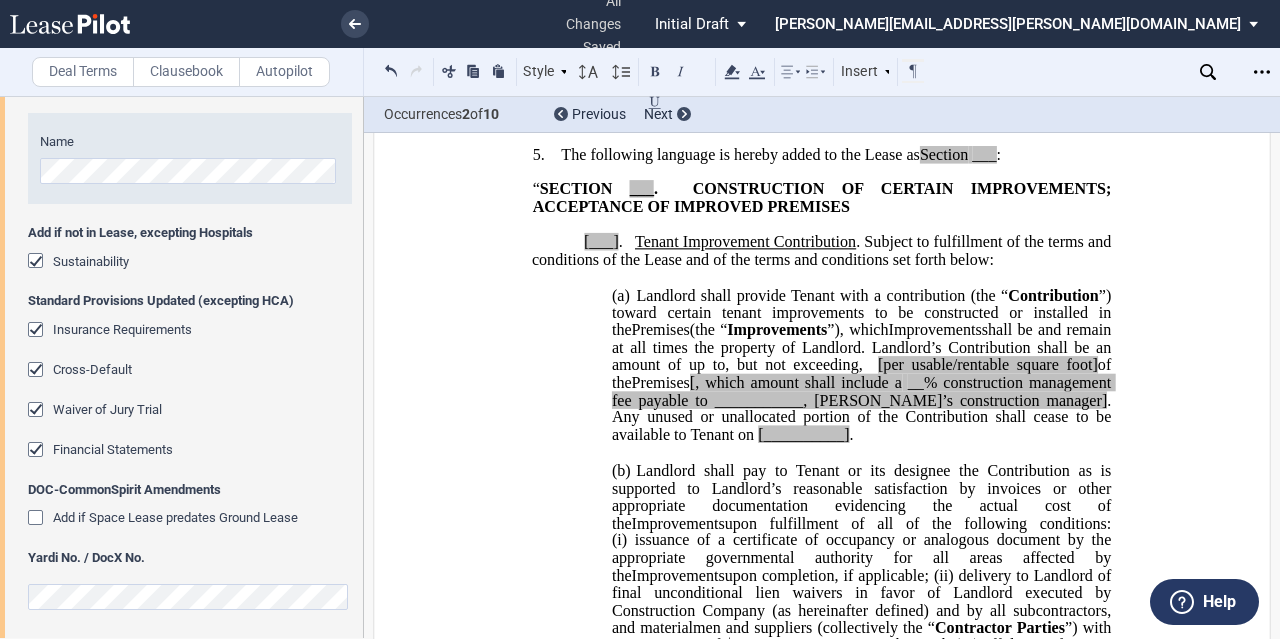 scroll, scrollTop: 1160, scrollLeft: 0, axis: vertical 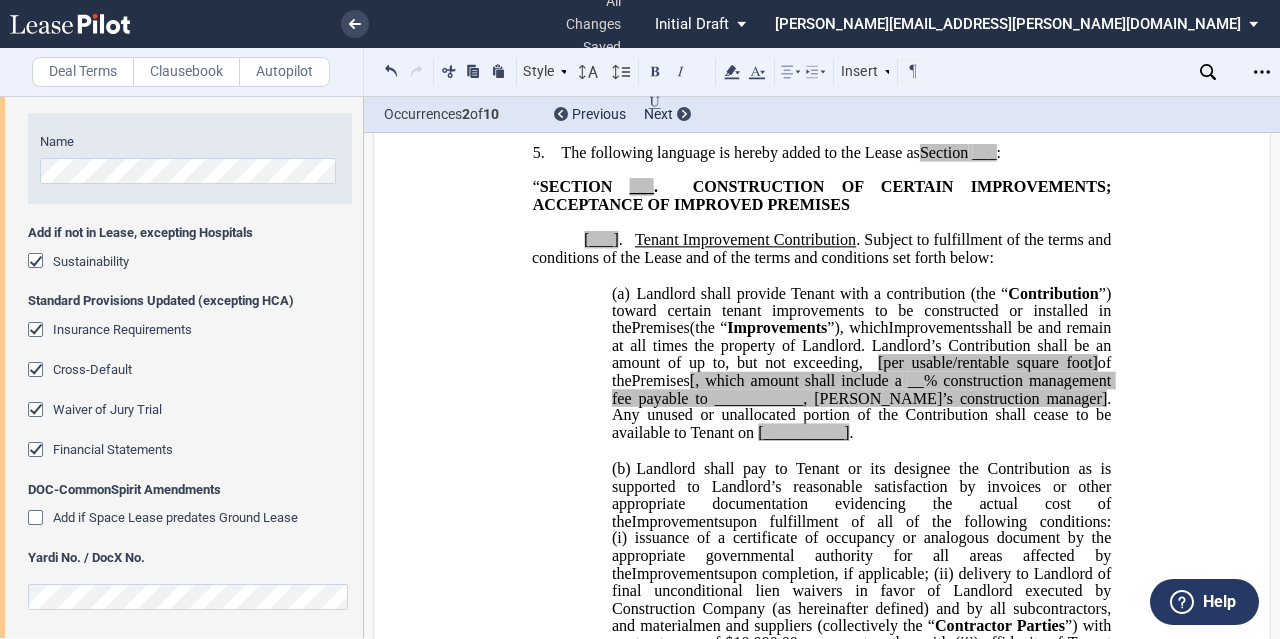 click on "[per usable/rentable square foot]" 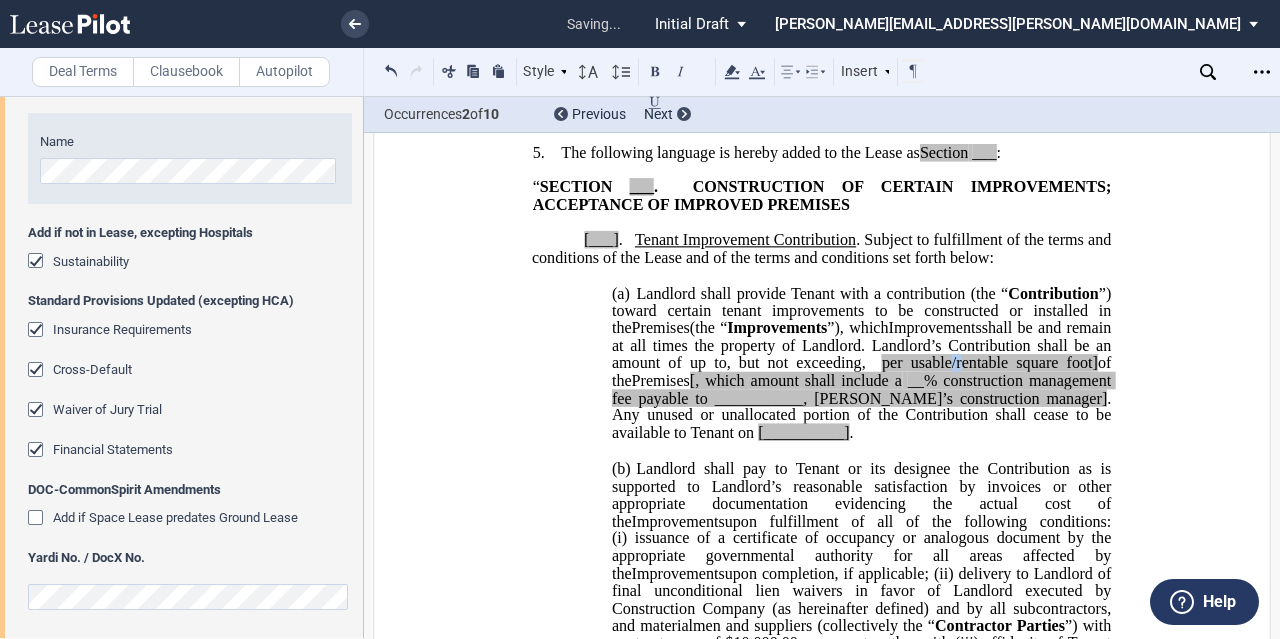 click on "per usable/rentable square foot]" 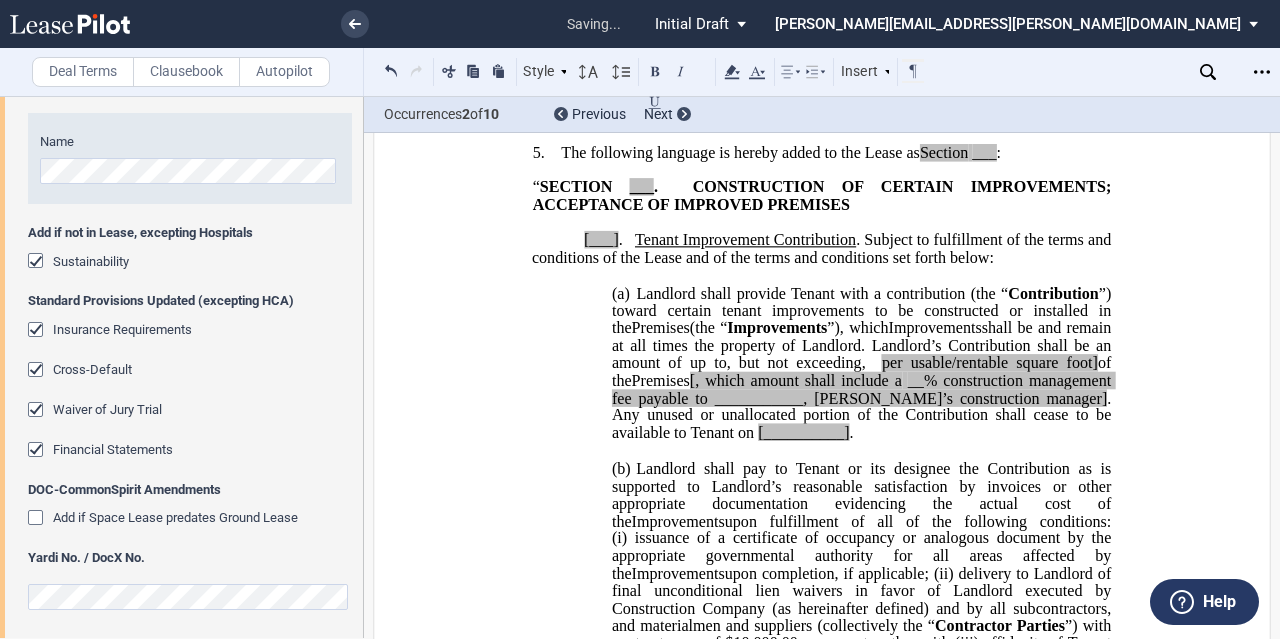 click on "per usable/rentable square foot]" 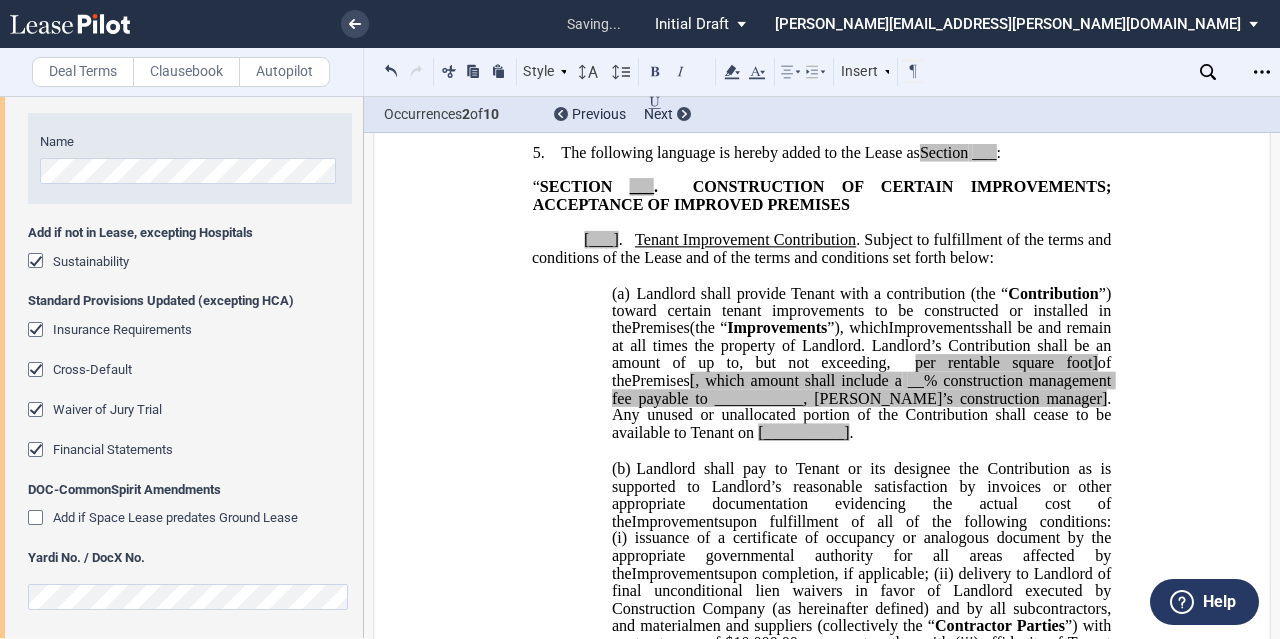 click on "per rentable square foot]" 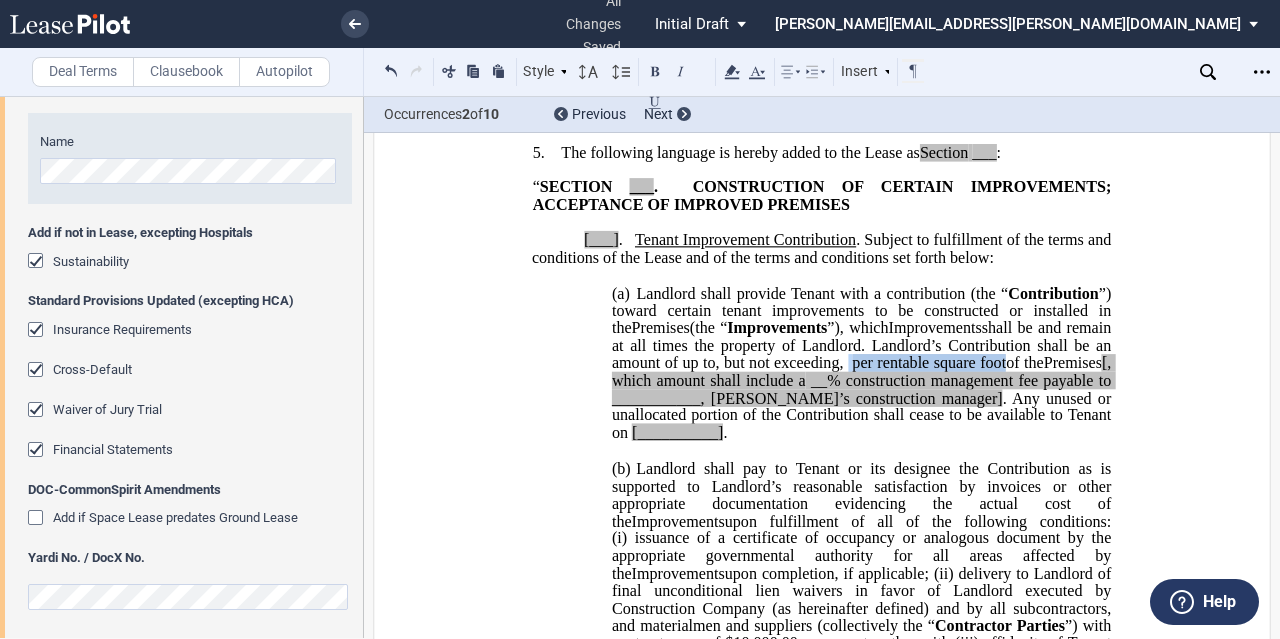 click on "﻿ ﻿   per rentable square foot  of the" 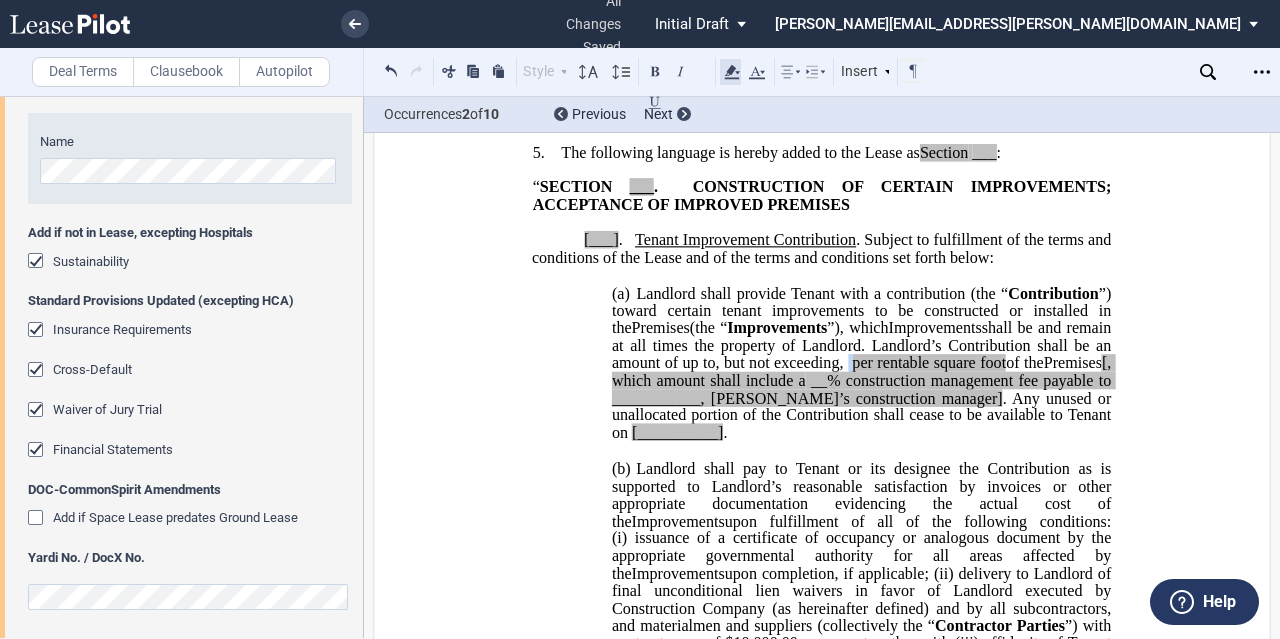 click 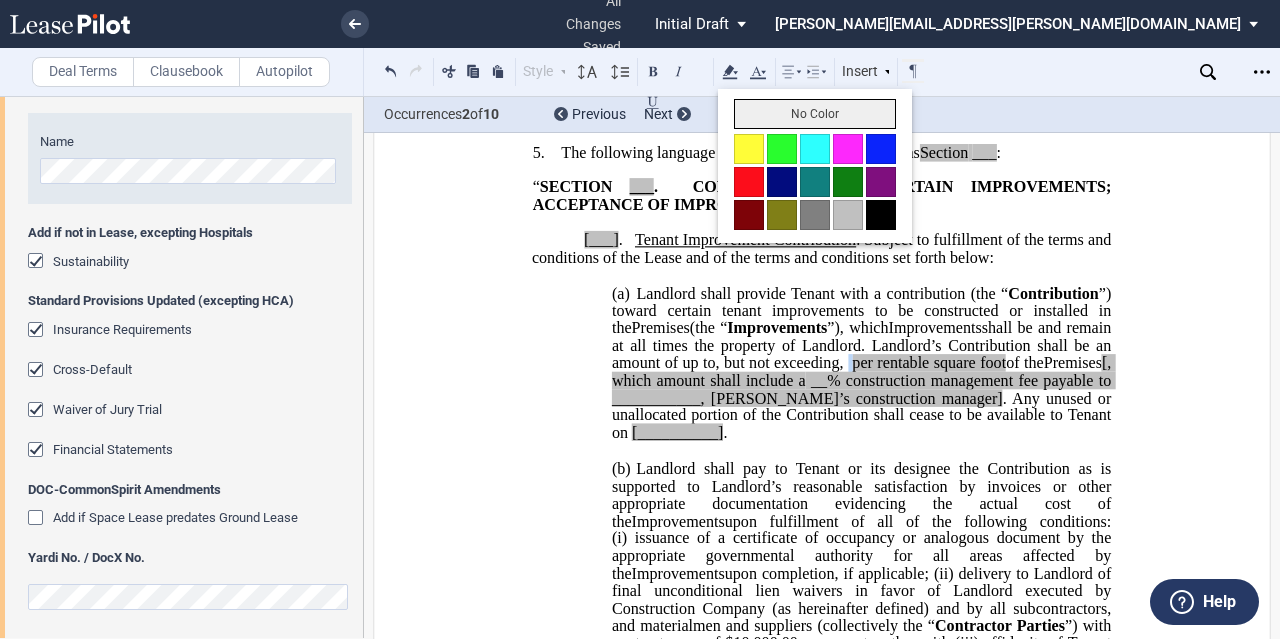 click on "No Color" at bounding box center (815, 114) 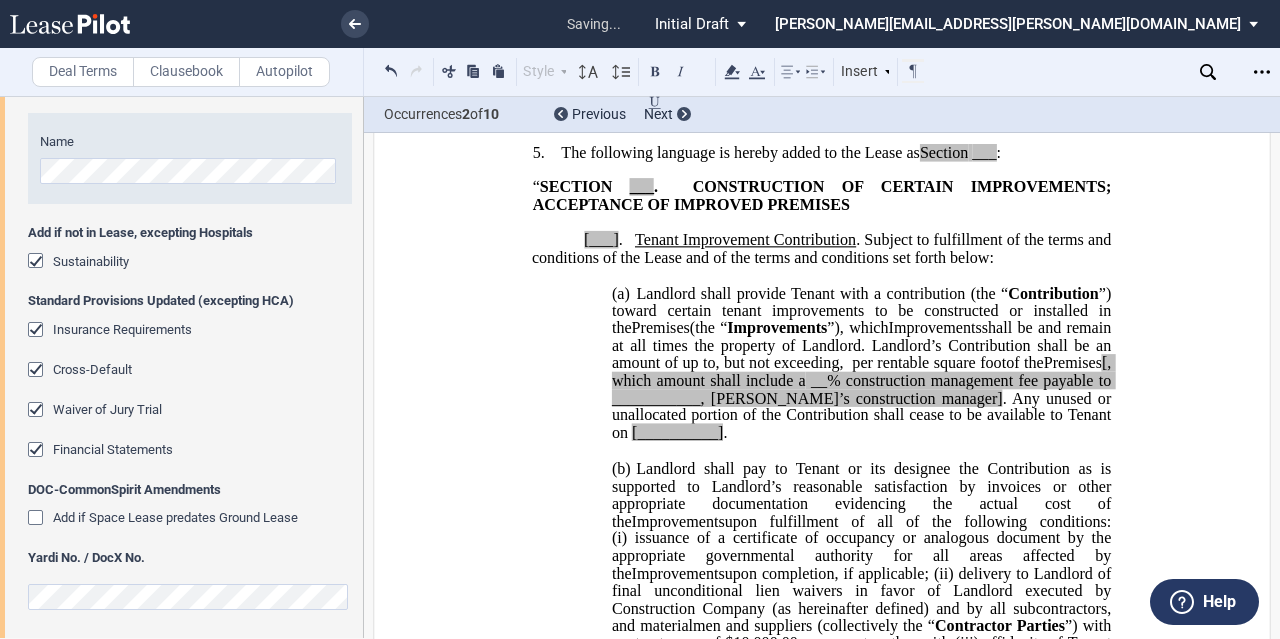 click on "(a)      Landlord shall provide Tenant with a contribution (the “ Contribution ”) toward certain tenant improvements to be constructed or installed in the  Expansion Space  Relocation Space  Premises  (the “ Expansion Space   Relocation Space   Improvements ”), which  Expansion Space Improvements  Relocation Space Improvements  Improvements  shall be and remain at all times the property of Landlord. Landlord’s Contribution shall be an amount of up to, but not exceeding,   ﻿ ﻿   ﻿ ﻿   per rentable square foot  of the  Premises  Expansion Space  Relocation Space [, which amount shall include a   __% construction management fee payable to ___________, Landlord’s construction manager] . Any unused or unallocated portion of the Contribution shall cease to be available to Tenant on   [__________] ." at bounding box center (861, 363) 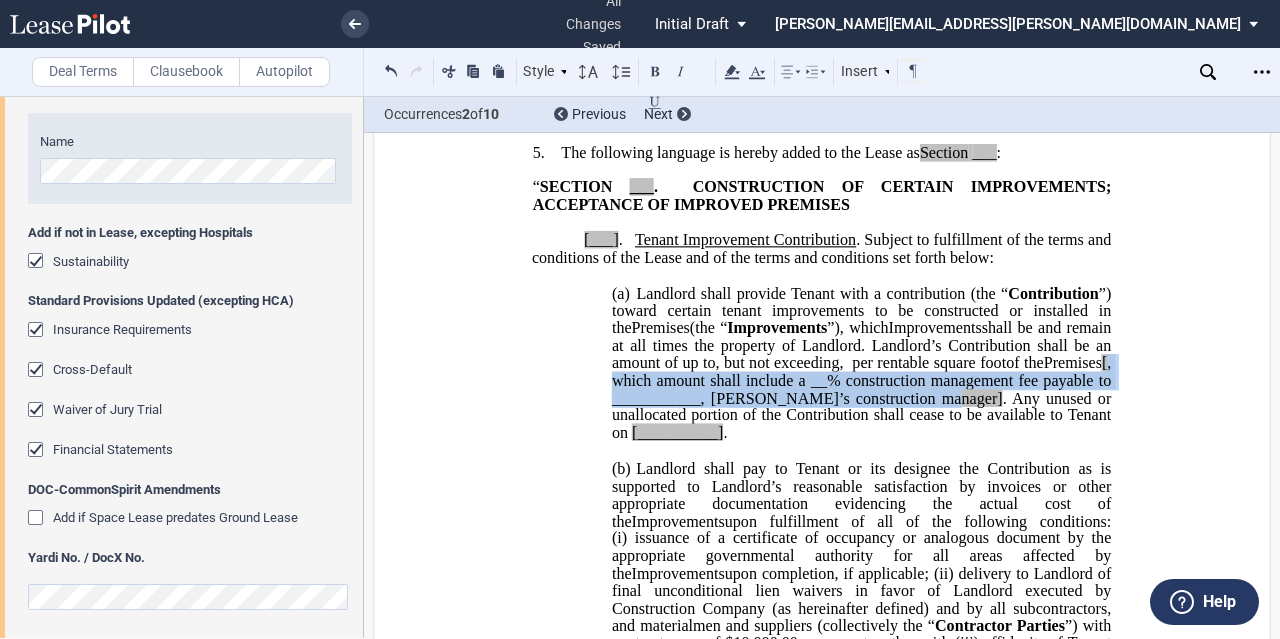 drag, startPoint x: 669, startPoint y: 405, endPoint x: 996, endPoint y: 430, distance: 327.95425 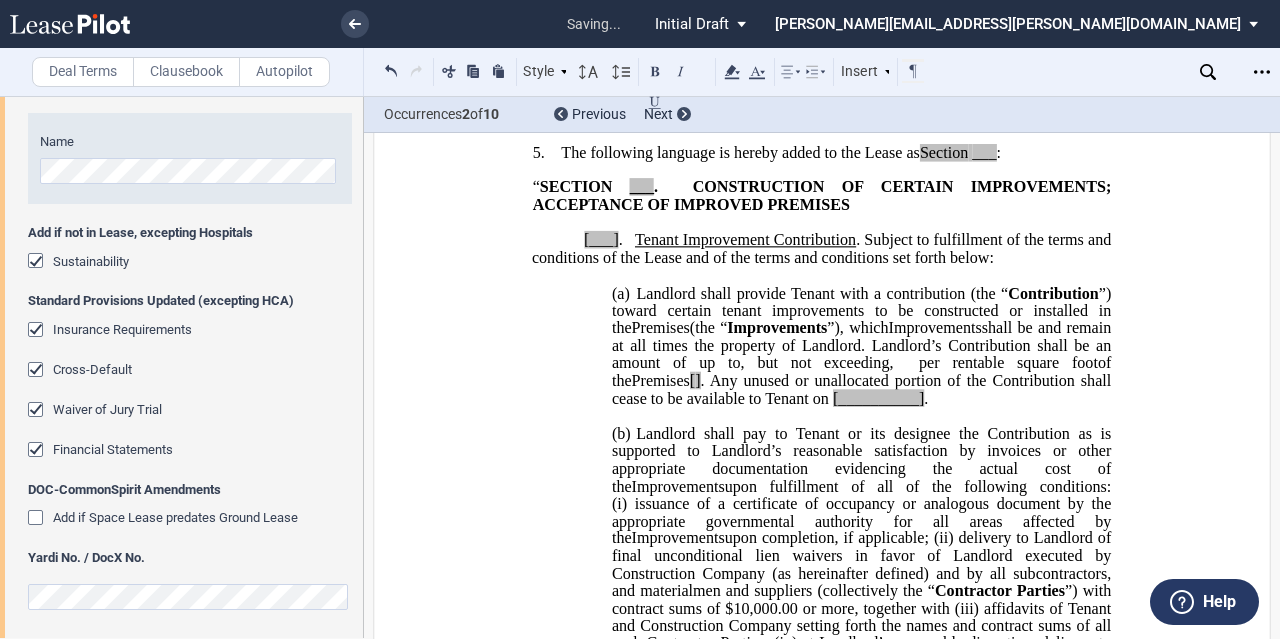 type 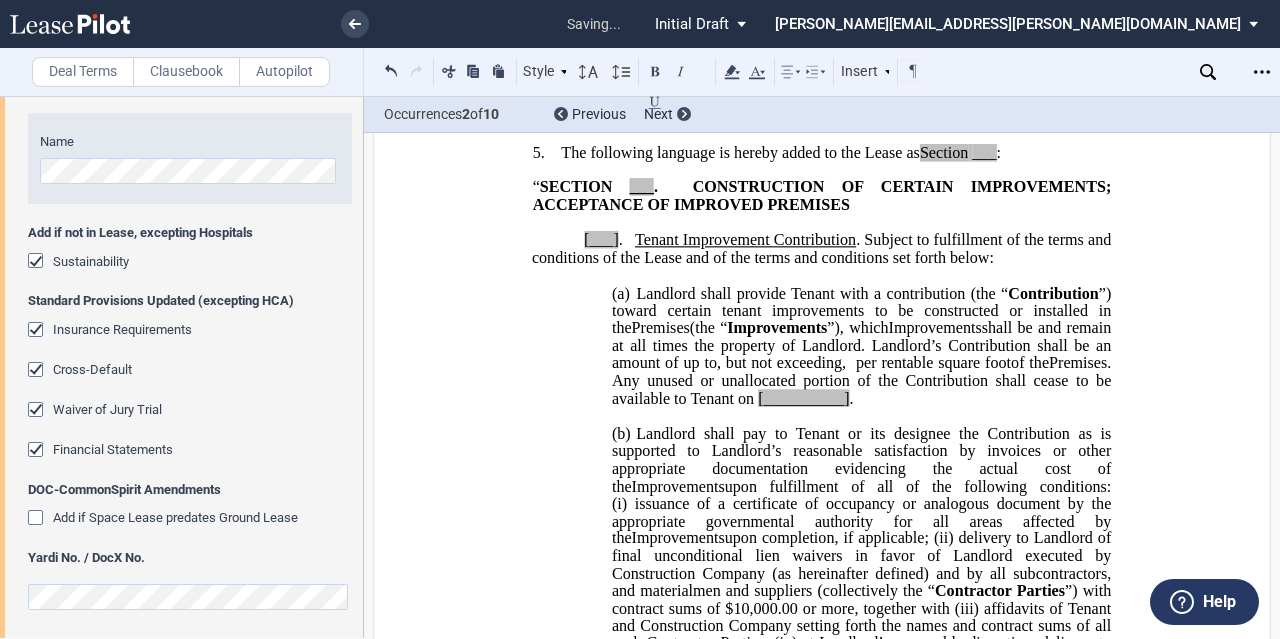 click on "﻿" at bounding box center (822, 415) 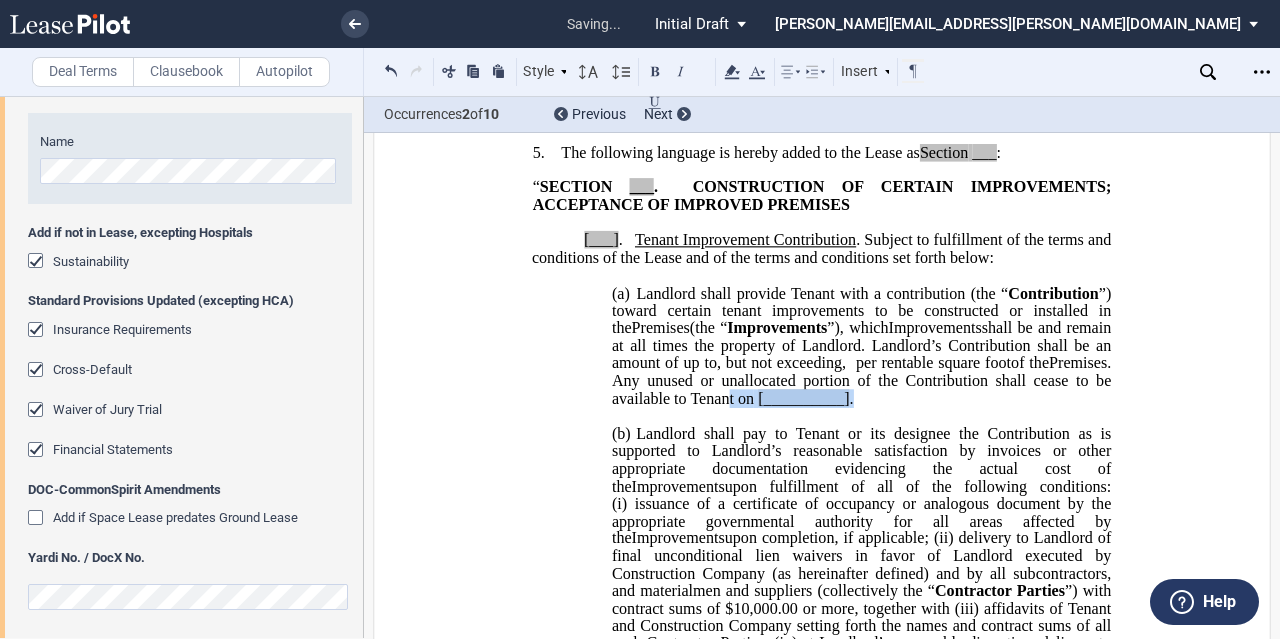 drag, startPoint x: 947, startPoint y: 433, endPoint x: 762, endPoint y: 423, distance: 185.27008 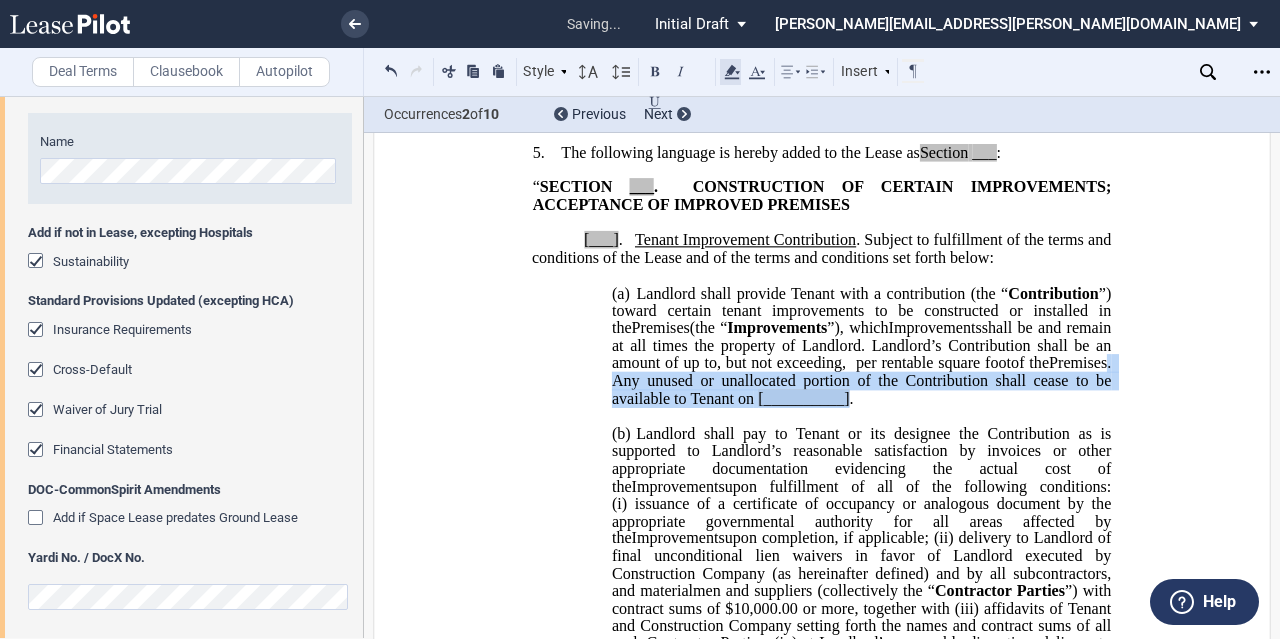click 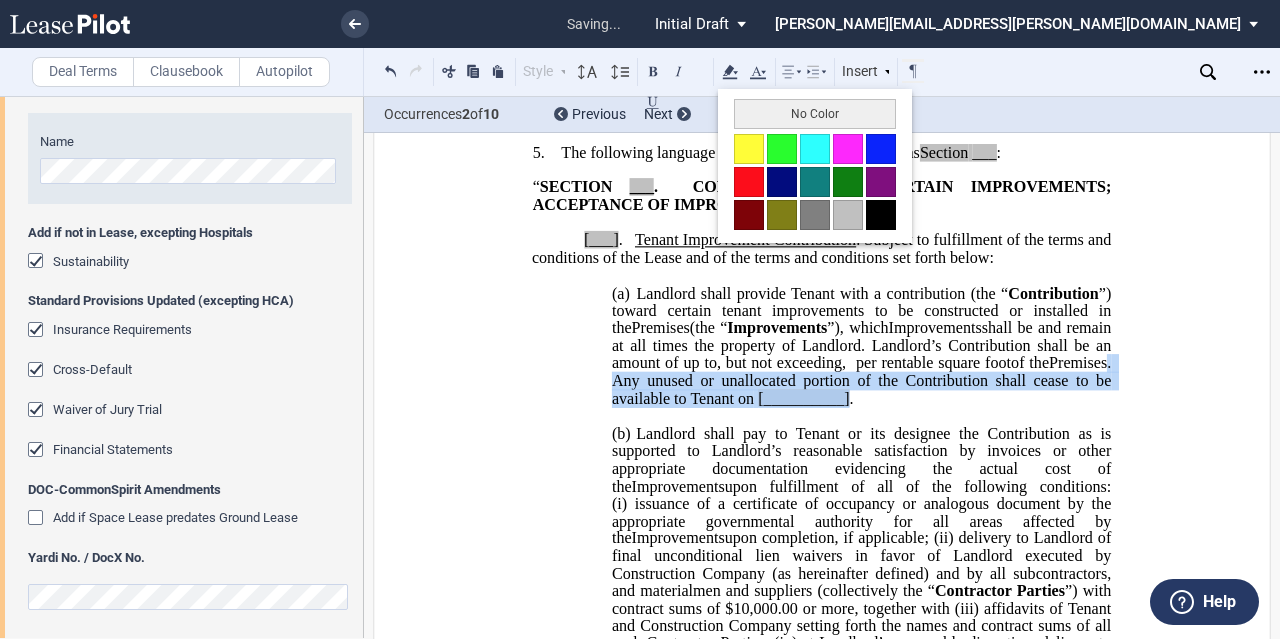 click on "No Color" at bounding box center (815, 114) 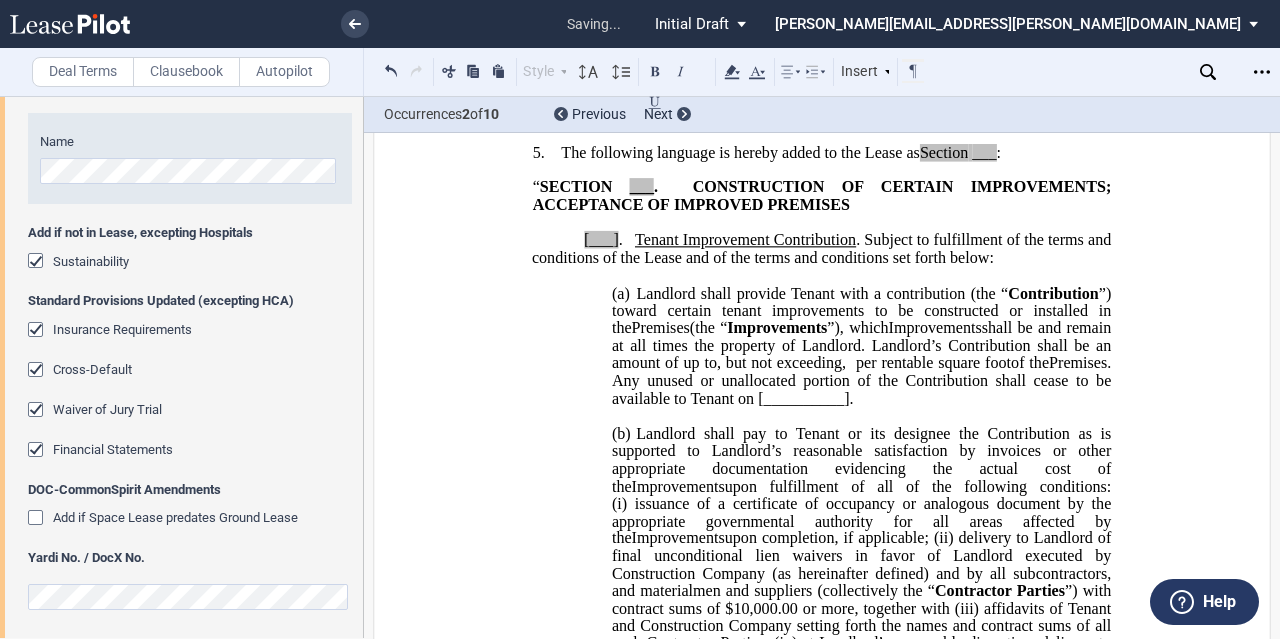 drag, startPoint x: 852, startPoint y: 439, endPoint x: 798, endPoint y: 429, distance: 54.91812 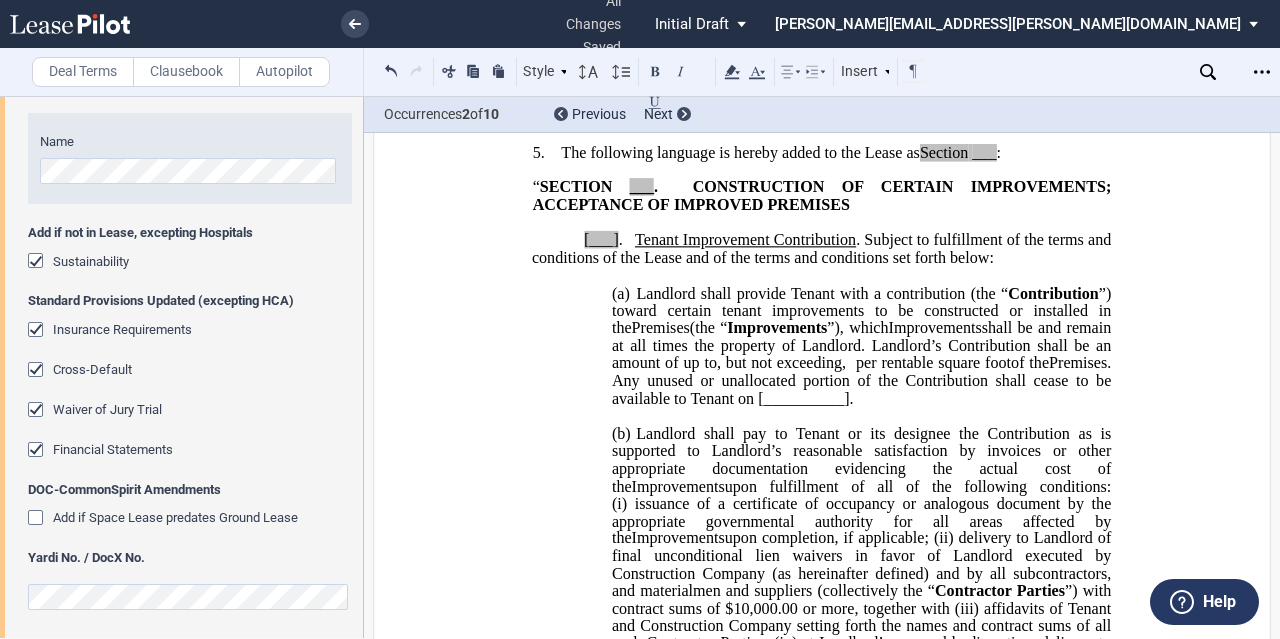 click on "[__________]" 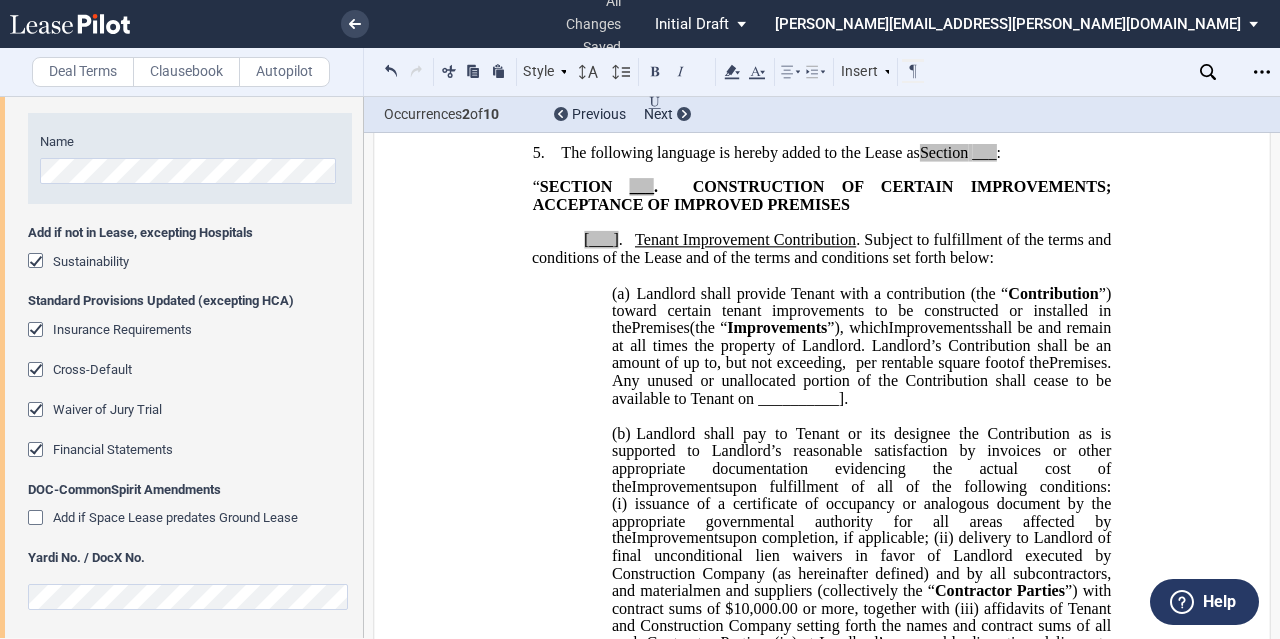 click on "." 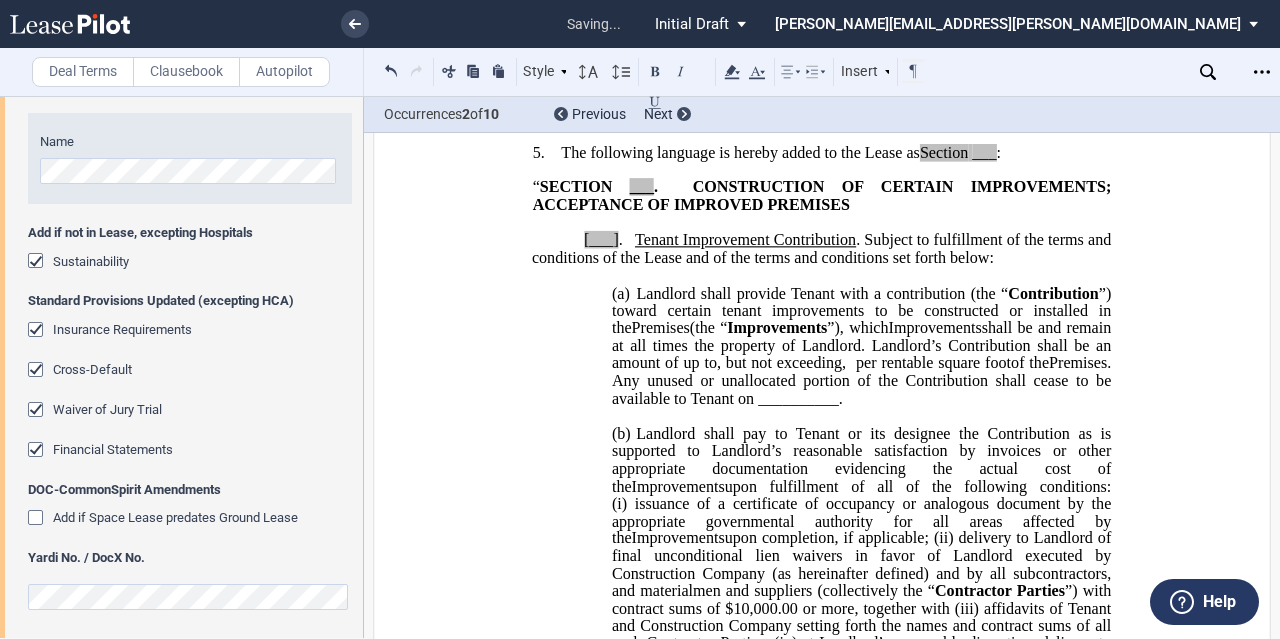 click on "shall be and remain at all times the property of Landlord. Landlord’s Contribution shall be an amount of up to, but not exceeding," 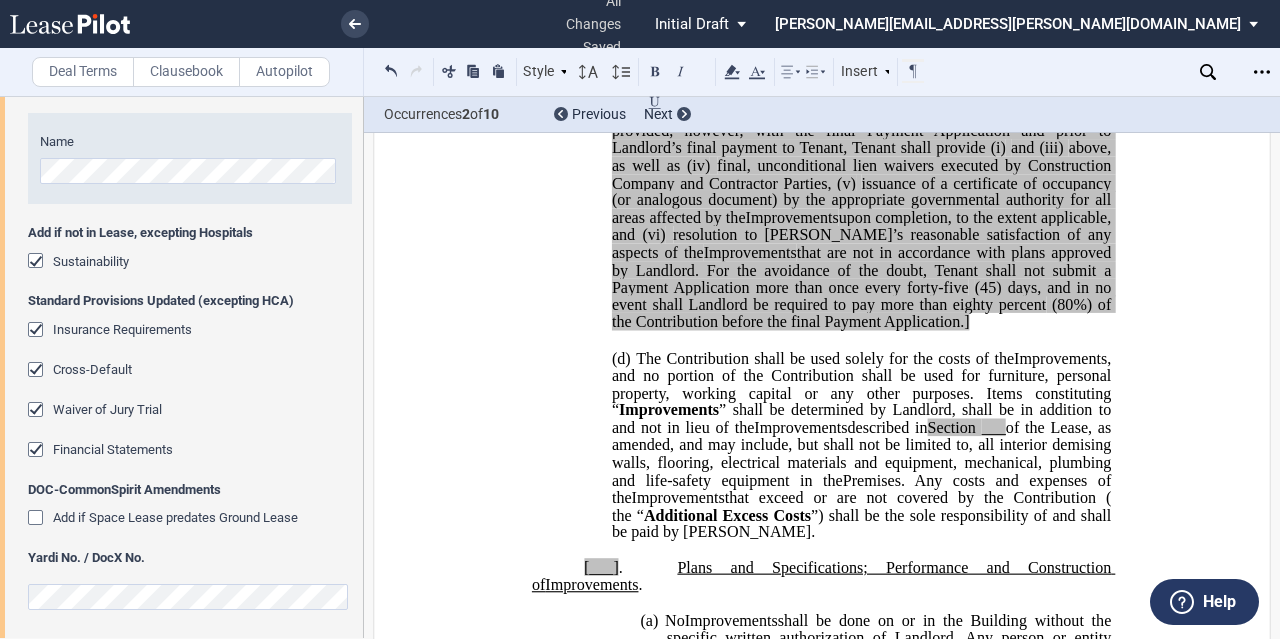 scroll, scrollTop: 2060, scrollLeft: 0, axis: vertical 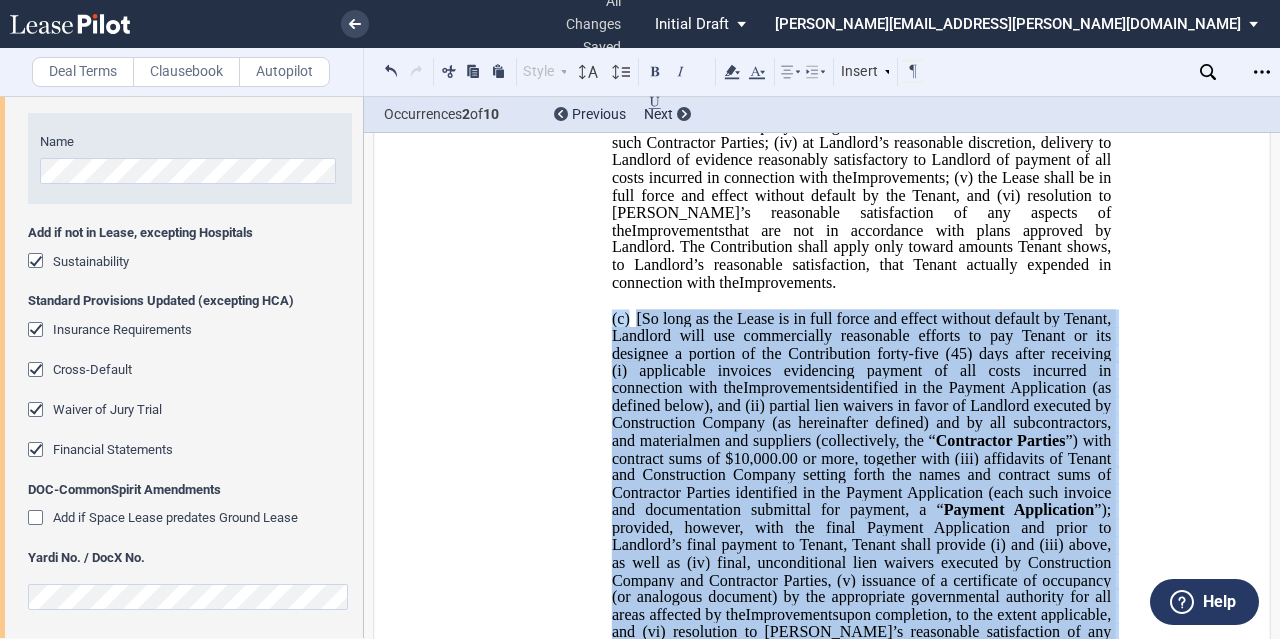 drag, startPoint x: 978, startPoint y: 328, endPoint x: 598, endPoint y: 327, distance: 380.0013 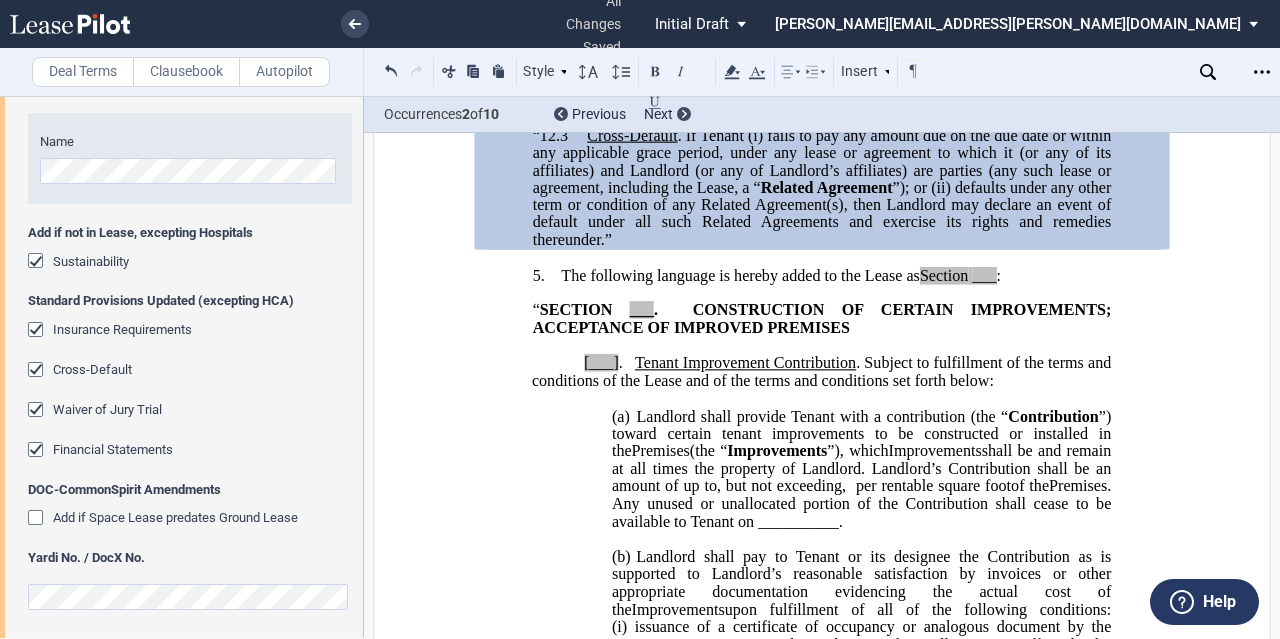 scroll, scrollTop: 1060, scrollLeft: 0, axis: vertical 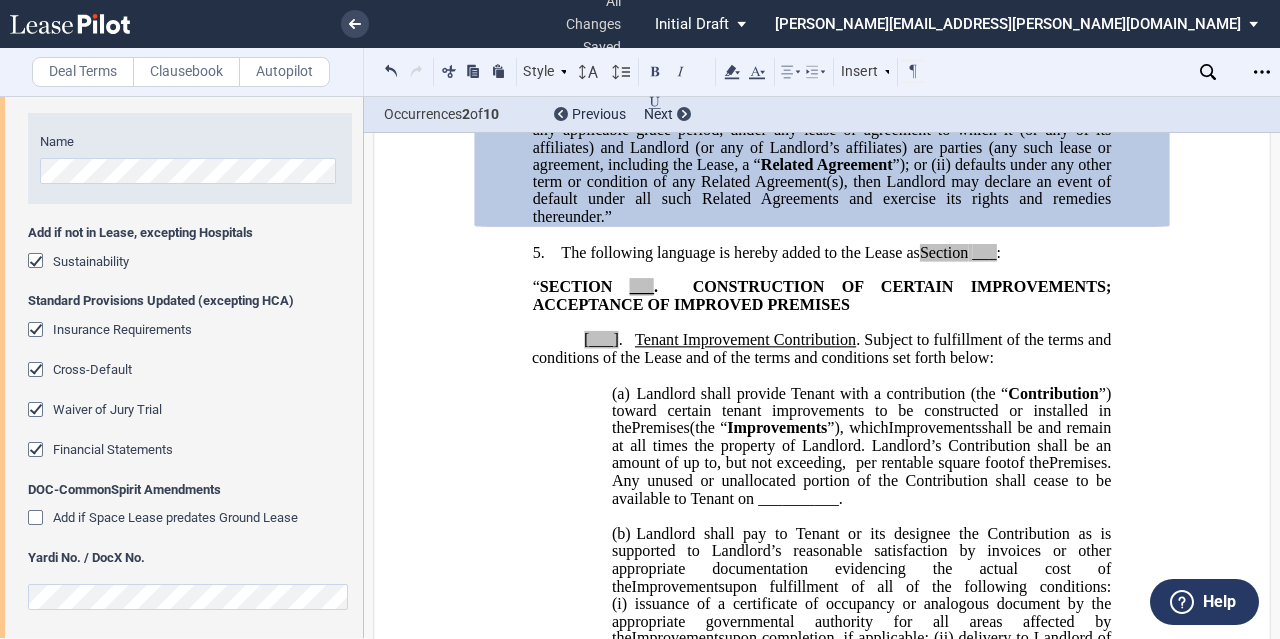 click on "The following language is hereby added to the Lease as" 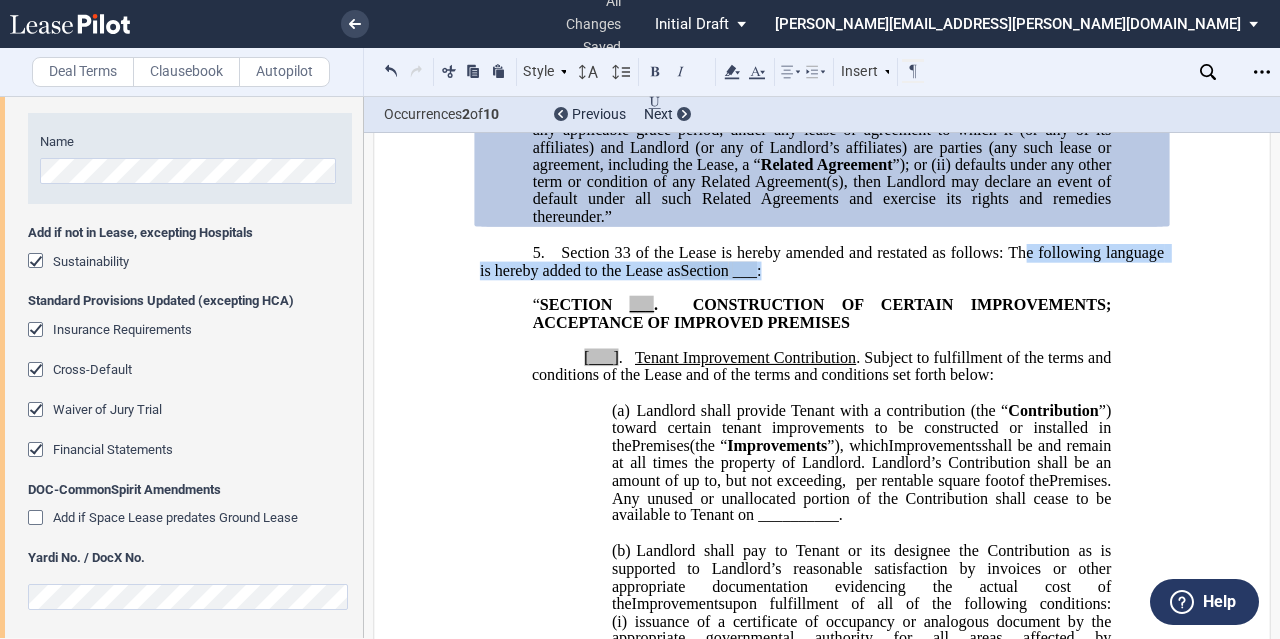 drag, startPoint x: 837, startPoint y: 301, endPoint x: 1018, endPoint y: 277, distance: 182.58423 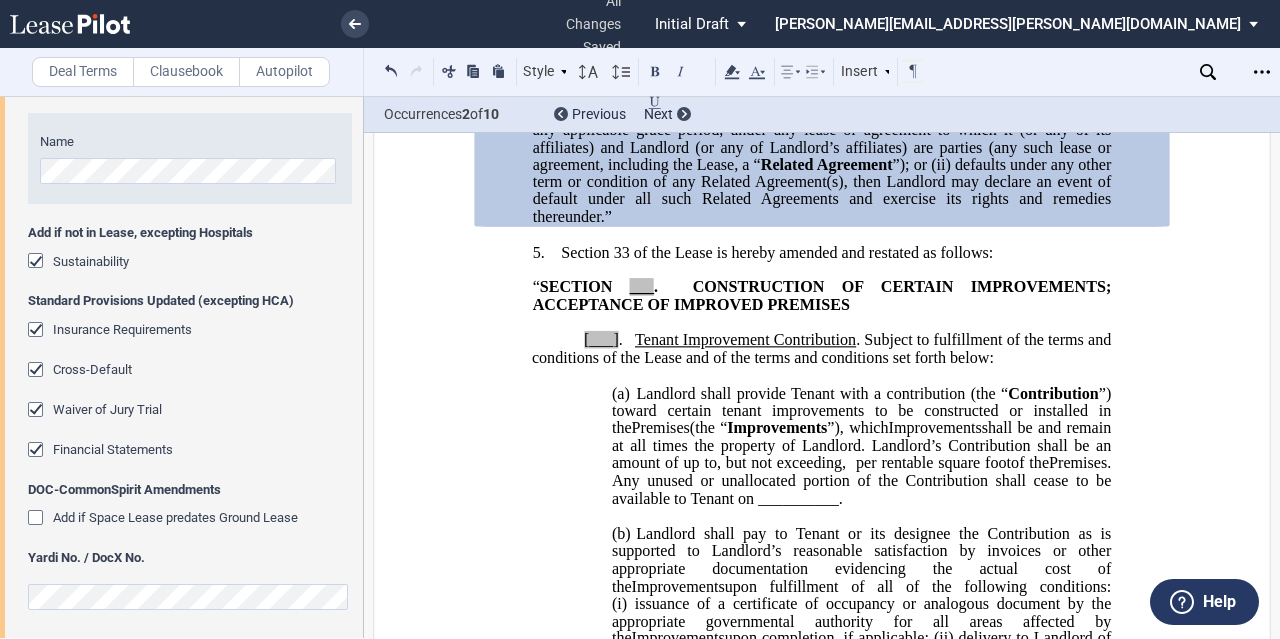 drag, startPoint x: 650, startPoint y: 317, endPoint x: 692, endPoint y: 319, distance: 42.047592 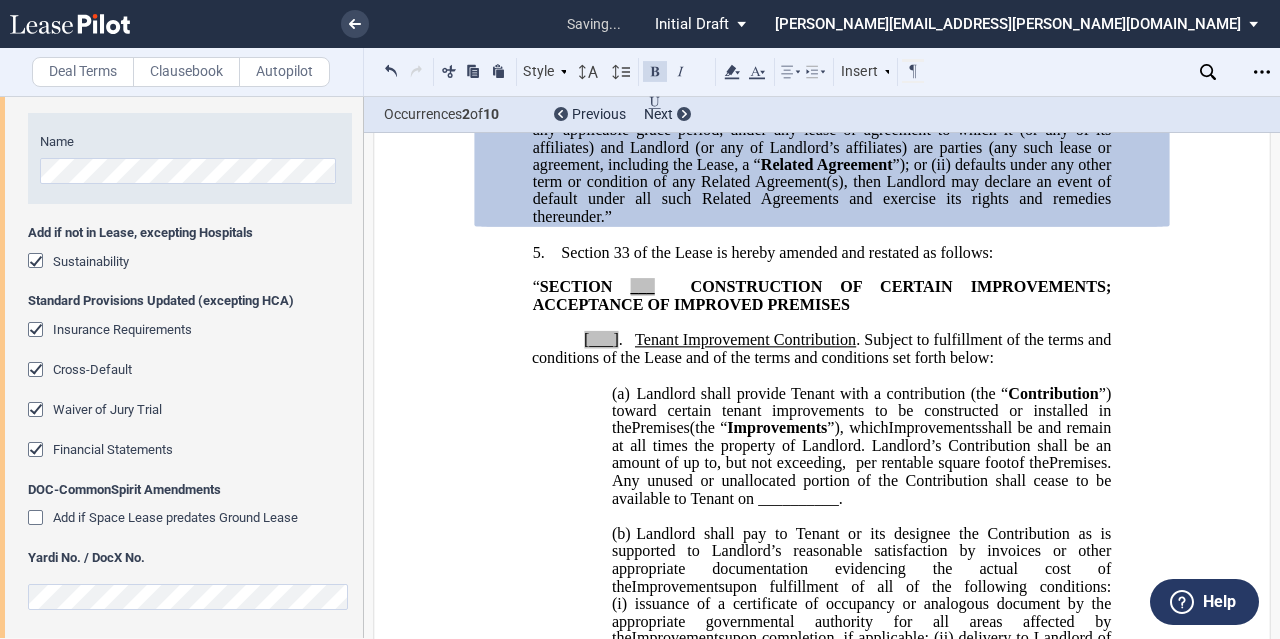 type 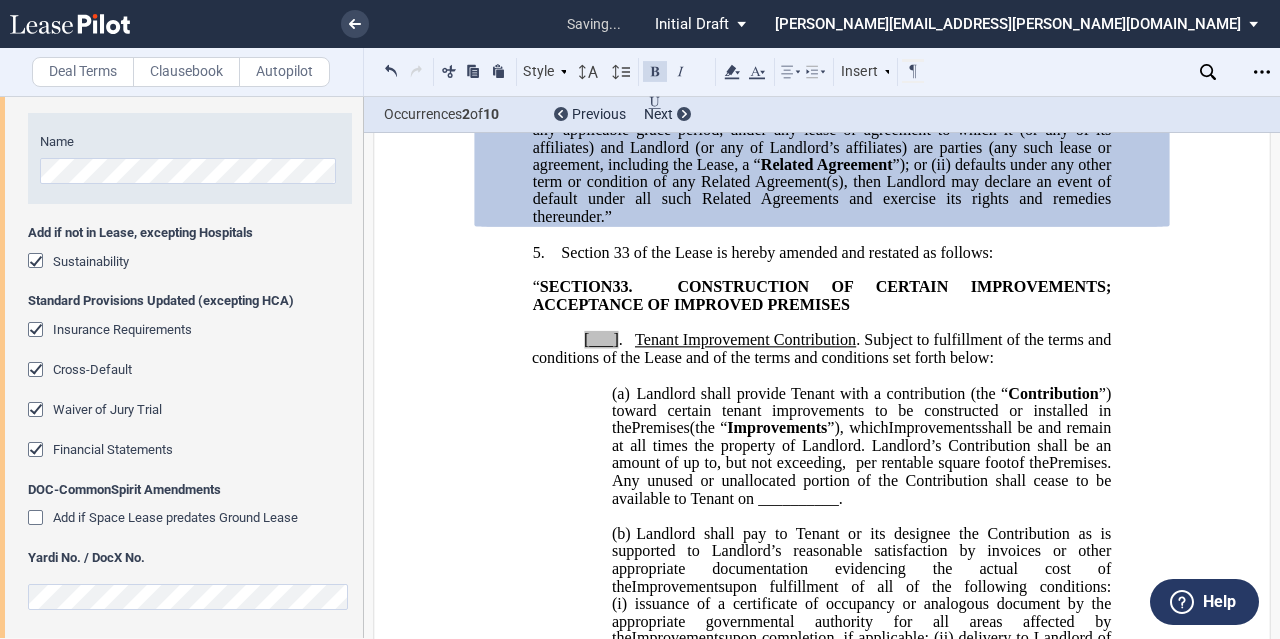 click on "[___]" 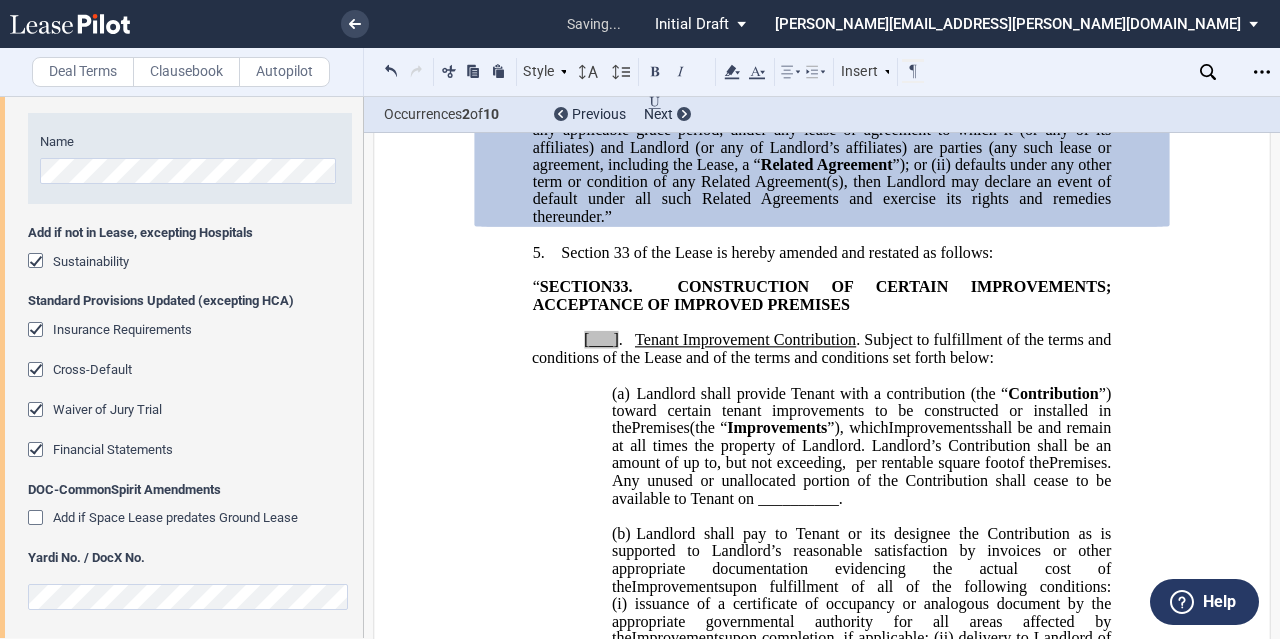 type 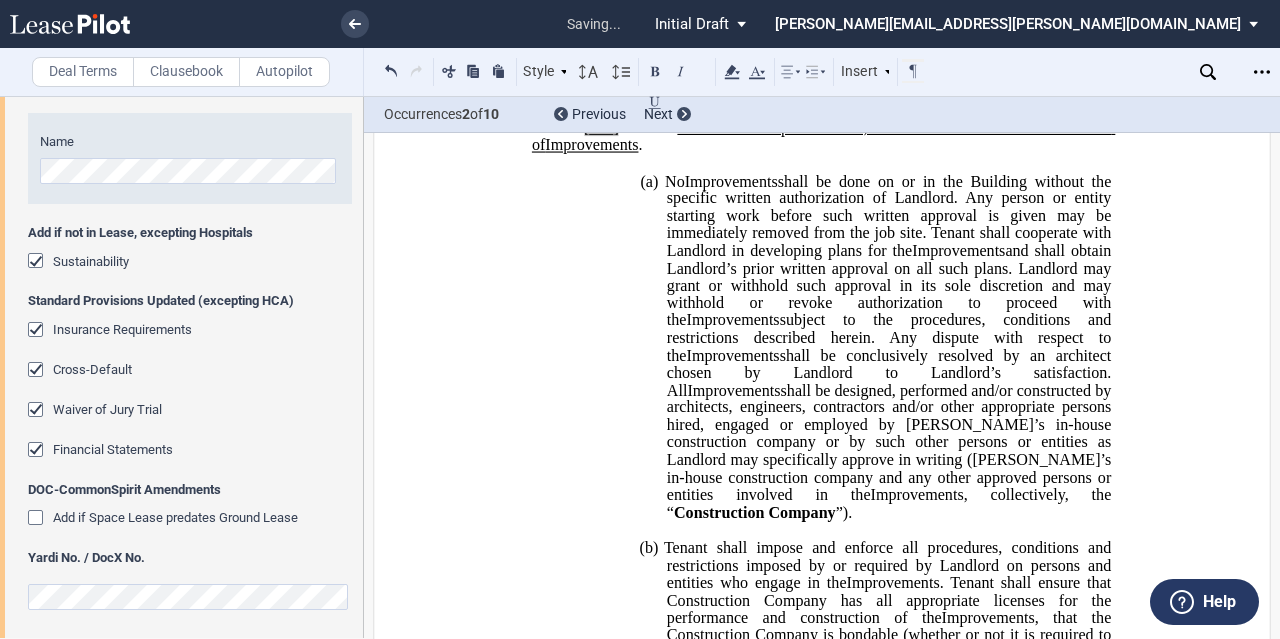 scroll, scrollTop: 1860, scrollLeft: 0, axis: vertical 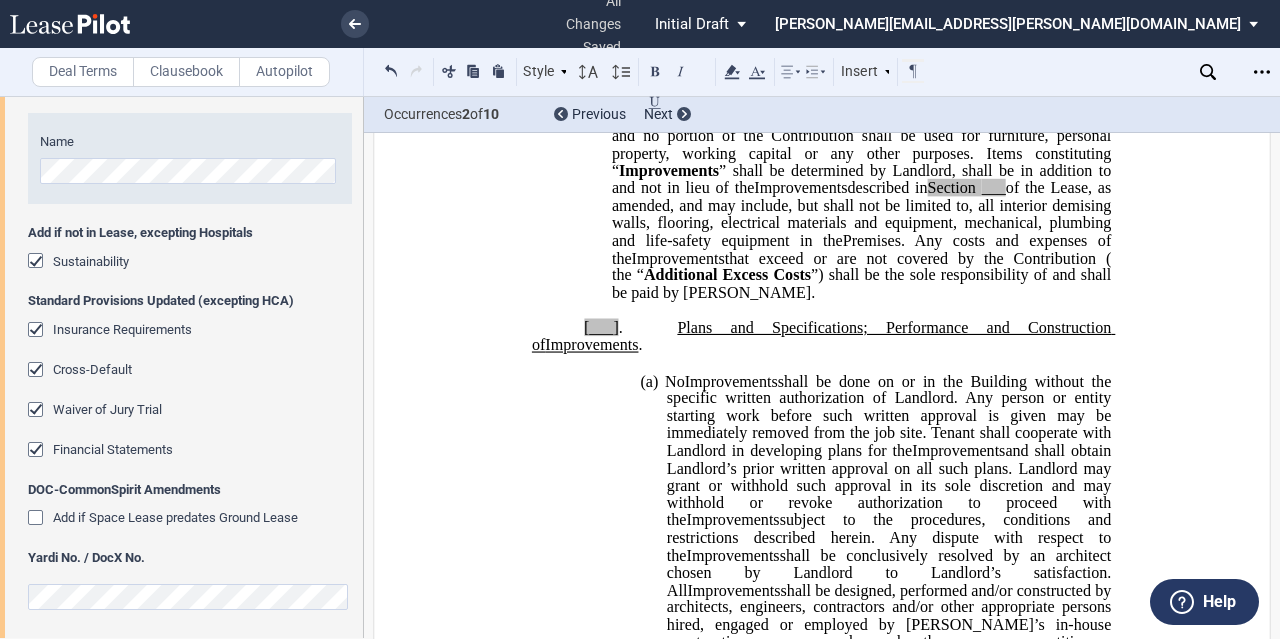 drag, startPoint x: 609, startPoint y: 344, endPoint x: 624, endPoint y: 343, distance: 15.033297 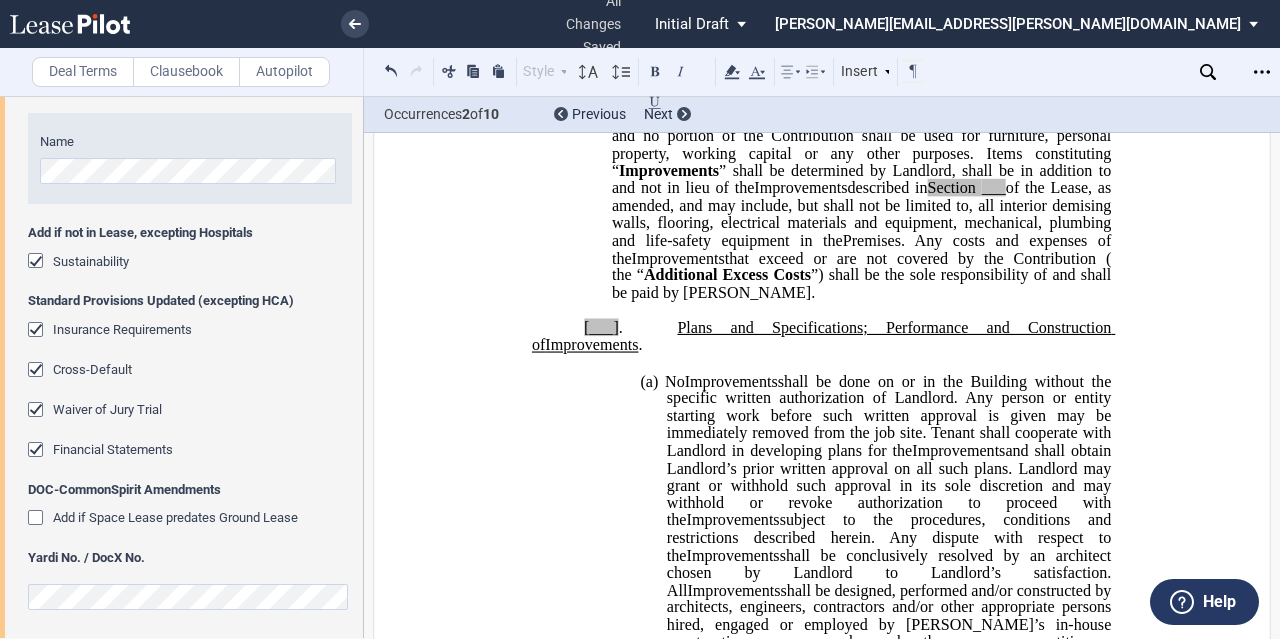 type 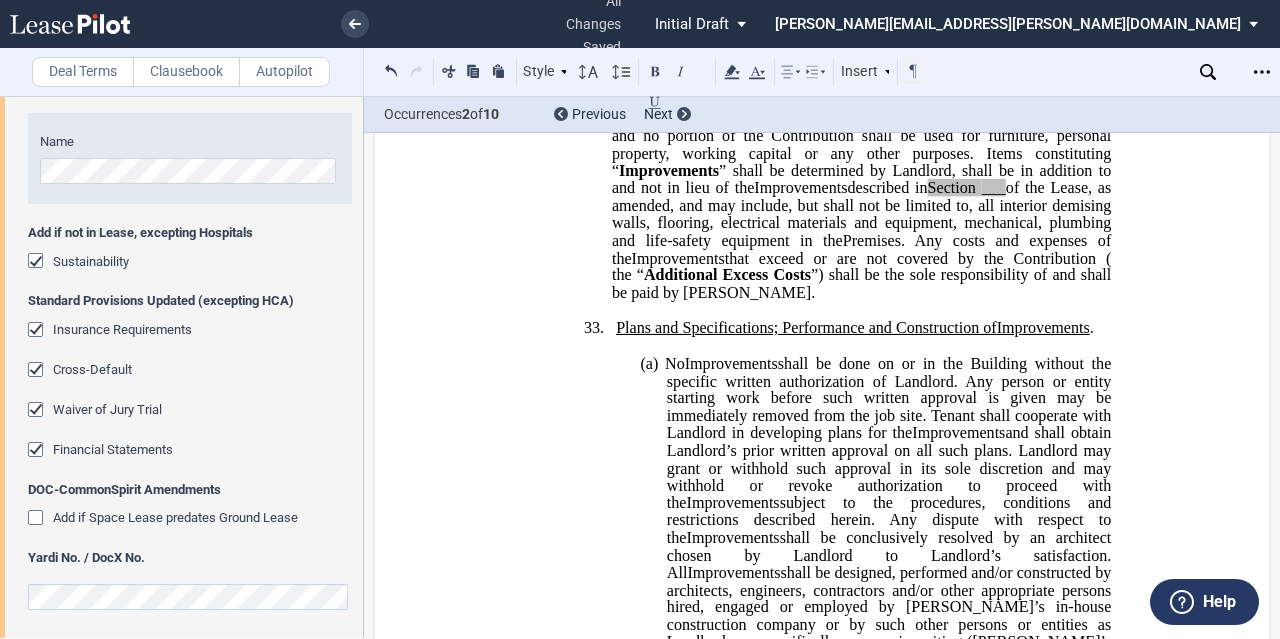 click on "33." 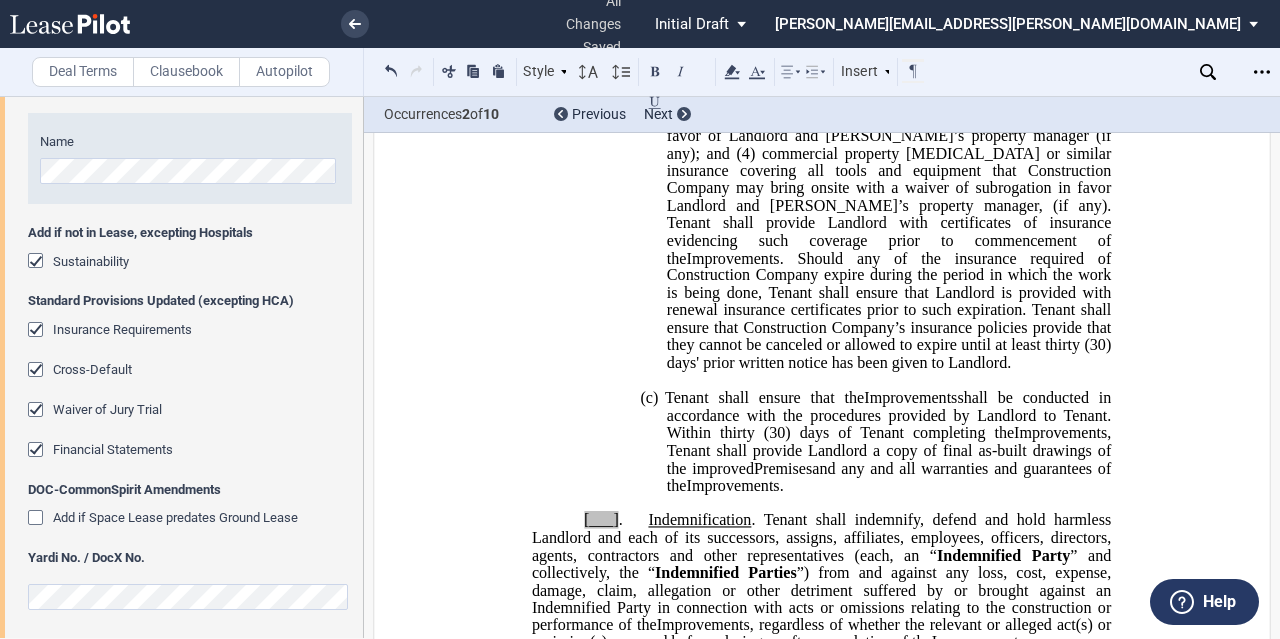 scroll, scrollTop: 2760, scrollLeft: 0, axis: vertical 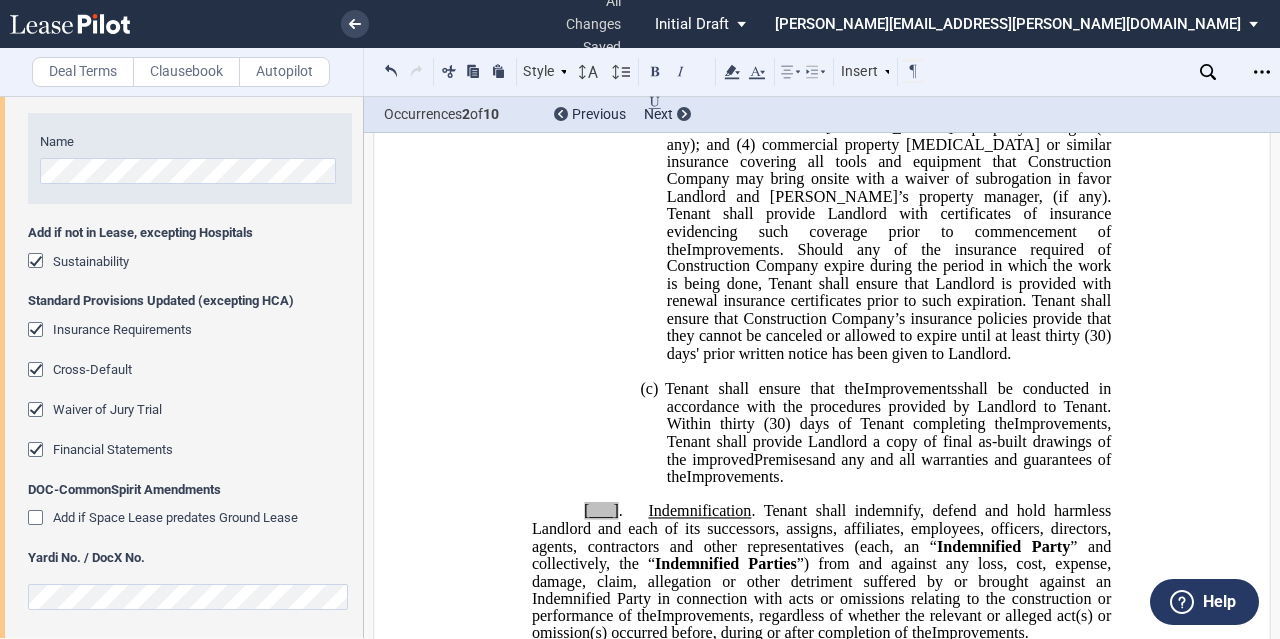 click on "." 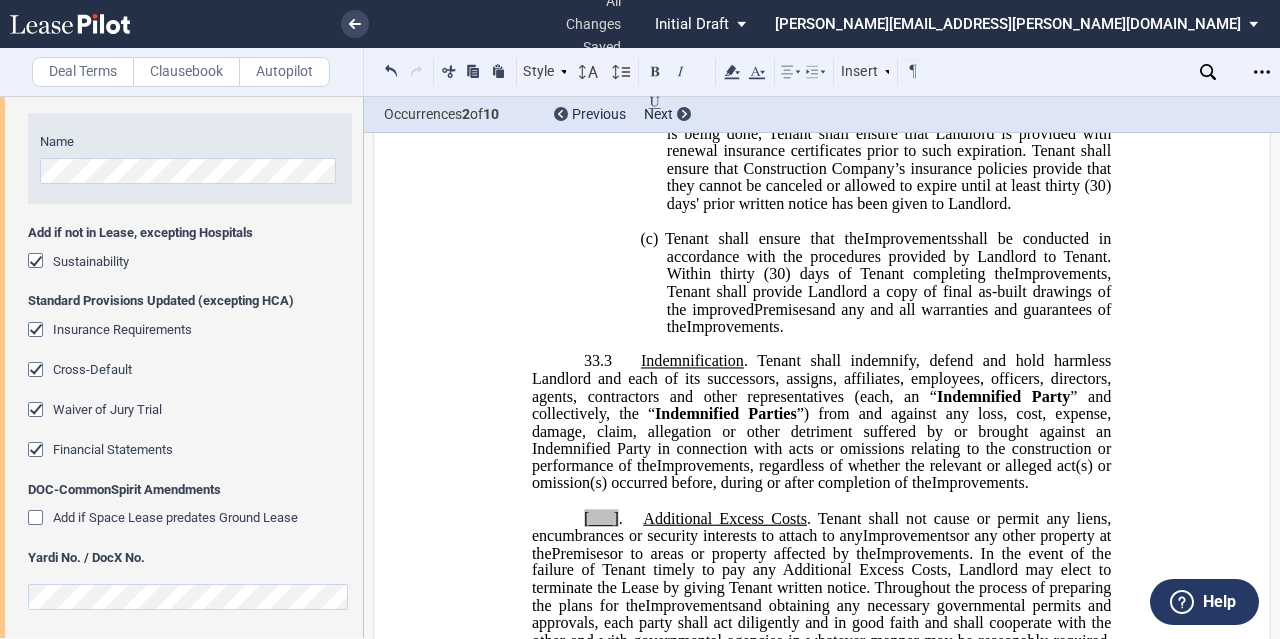 scroll, scrollTop: 2960, scrollLeft: 0, axis: vertical 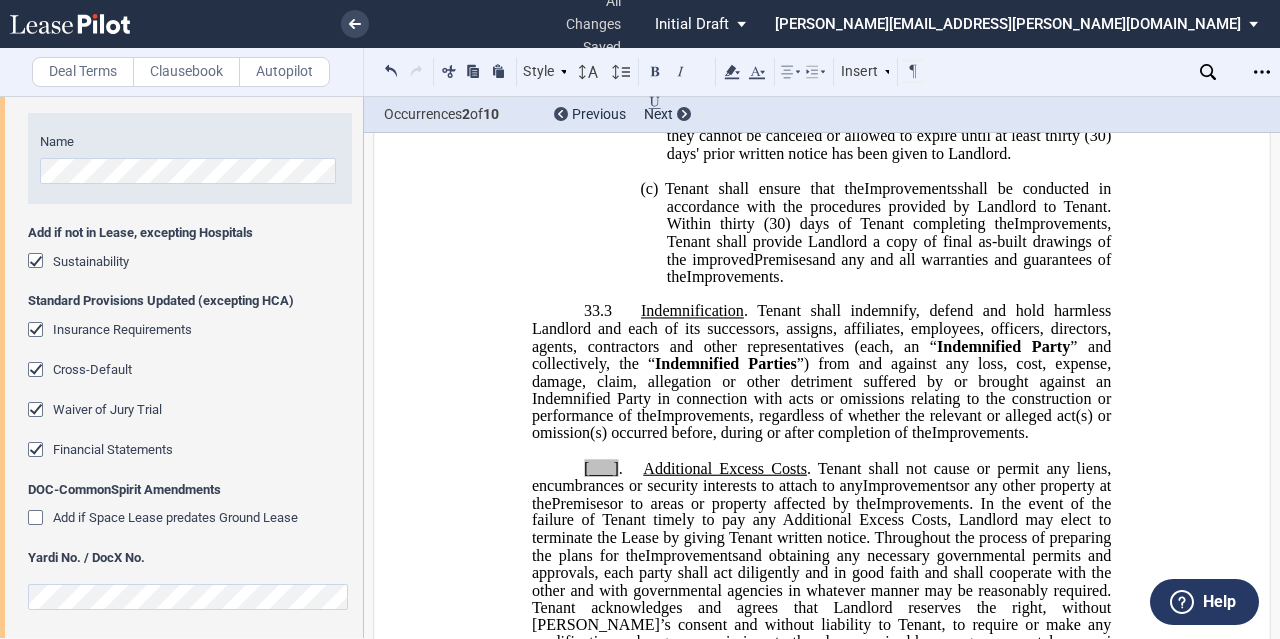 drag, startPoint x: 614, startPoint y: 439, endPoint x: 640, endPoint y: 439, distance: 26 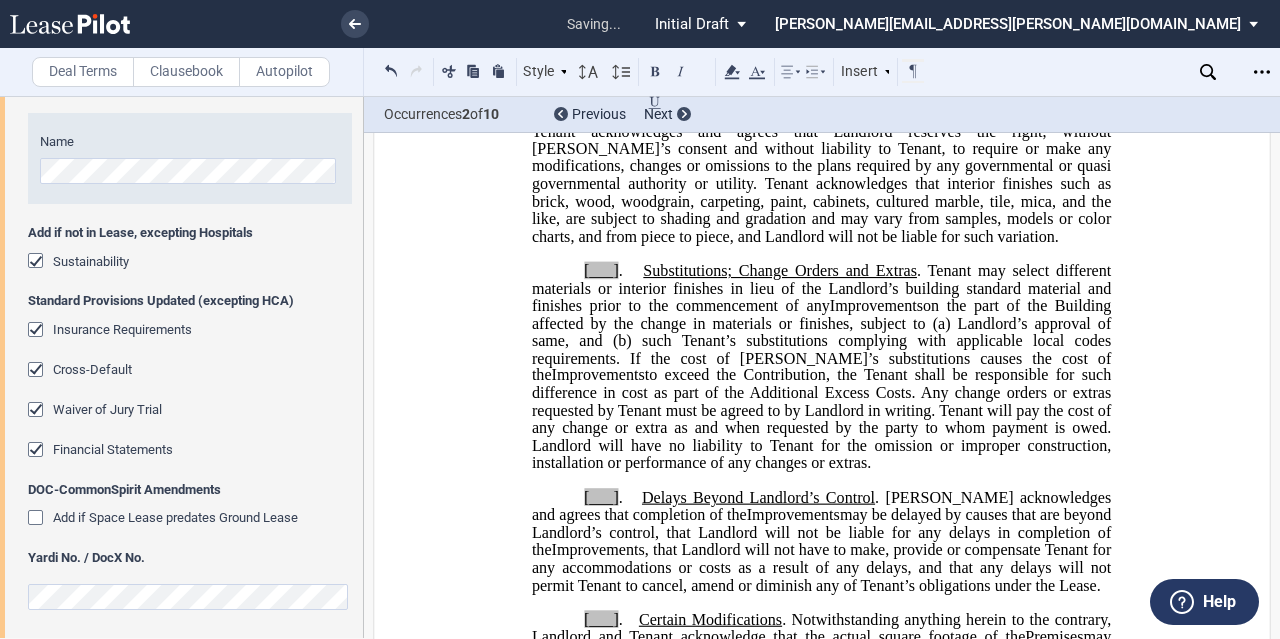 scroll, scrollTop: 3460, scrollLeft: 0, axis: vertical 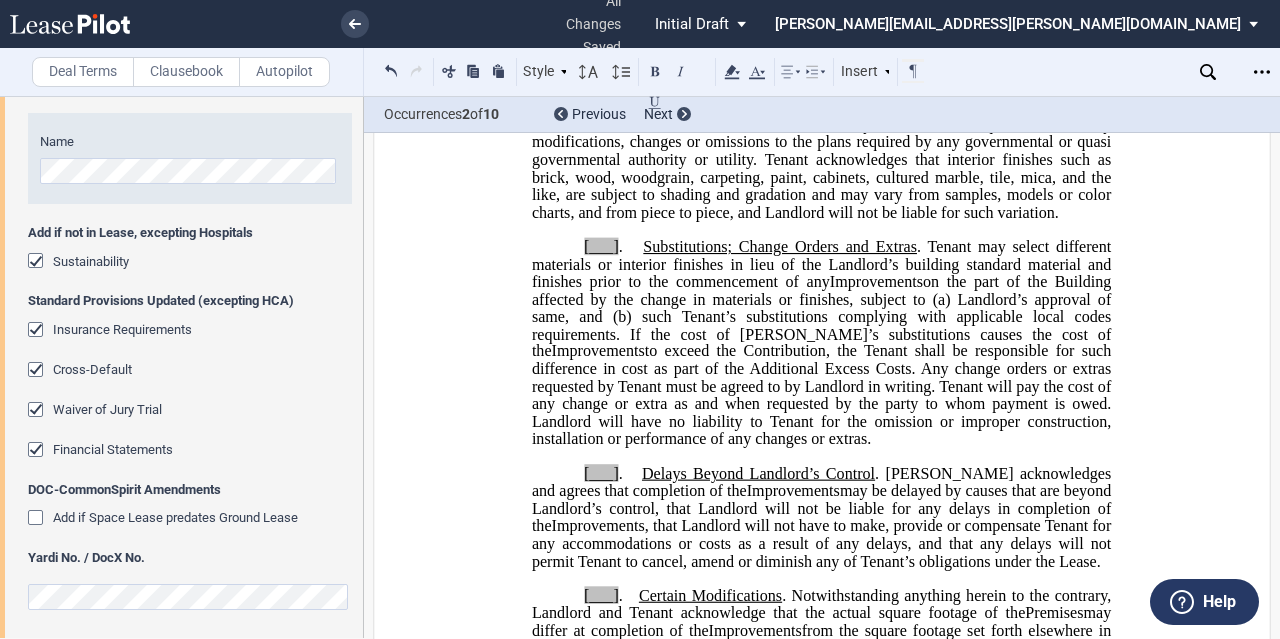 click on "[___]" 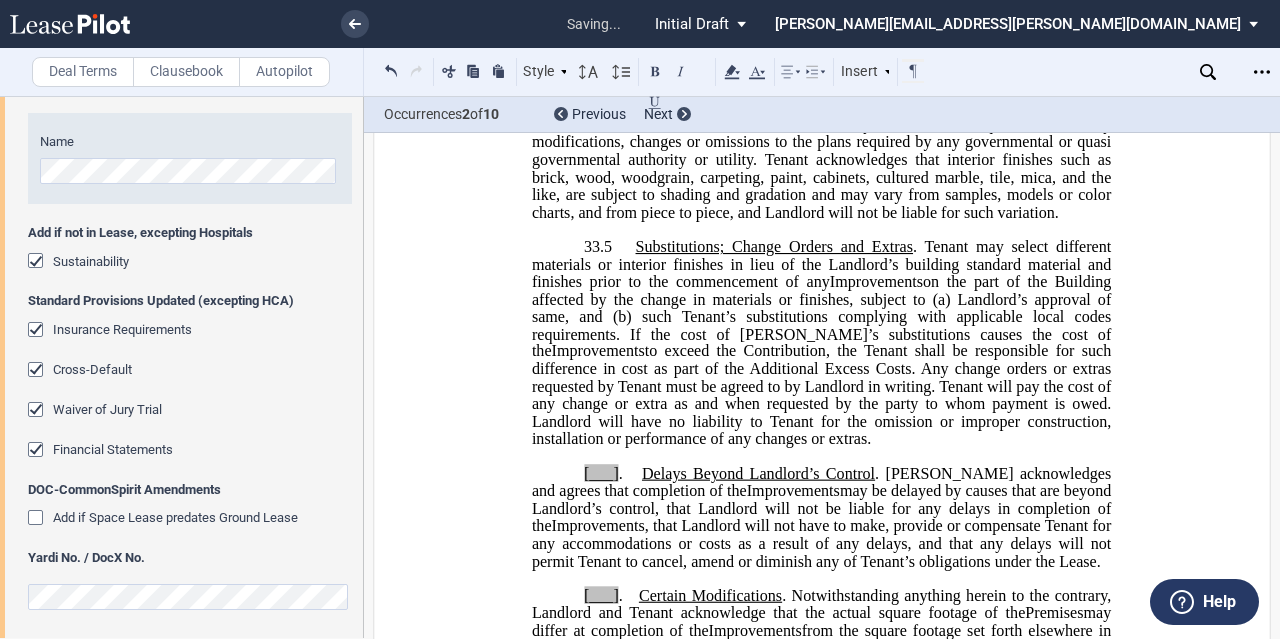 click on "[___]" 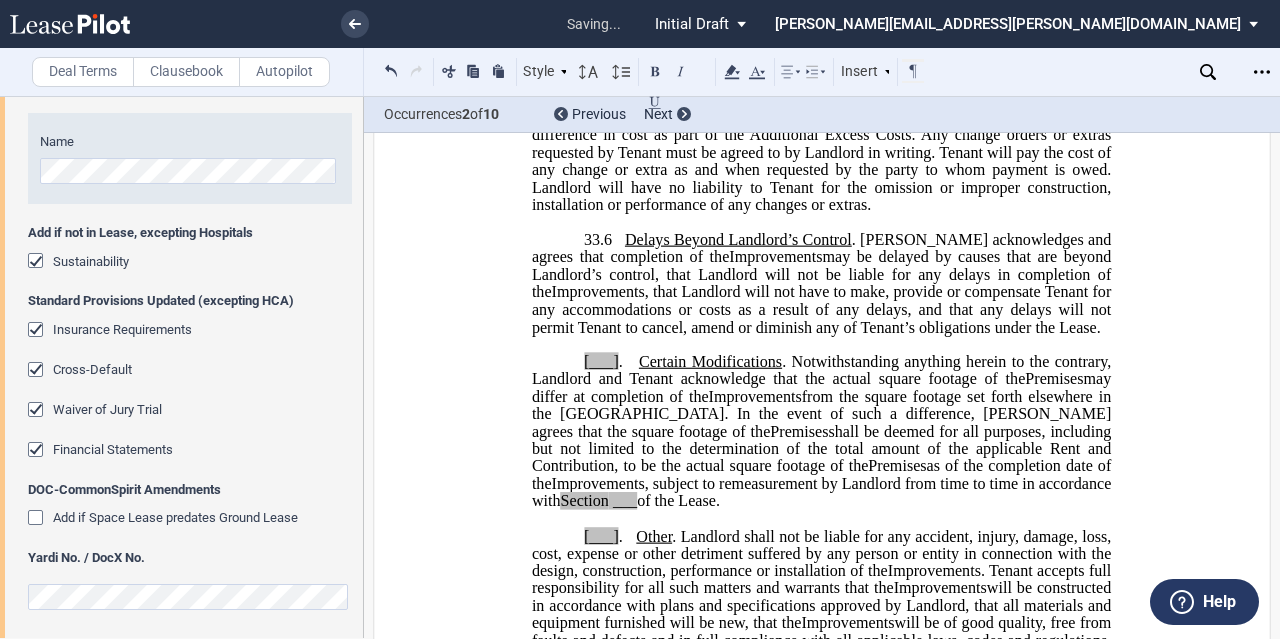 scroll, scrollTop: 3760, scrollLeft: 0, axis: vertical 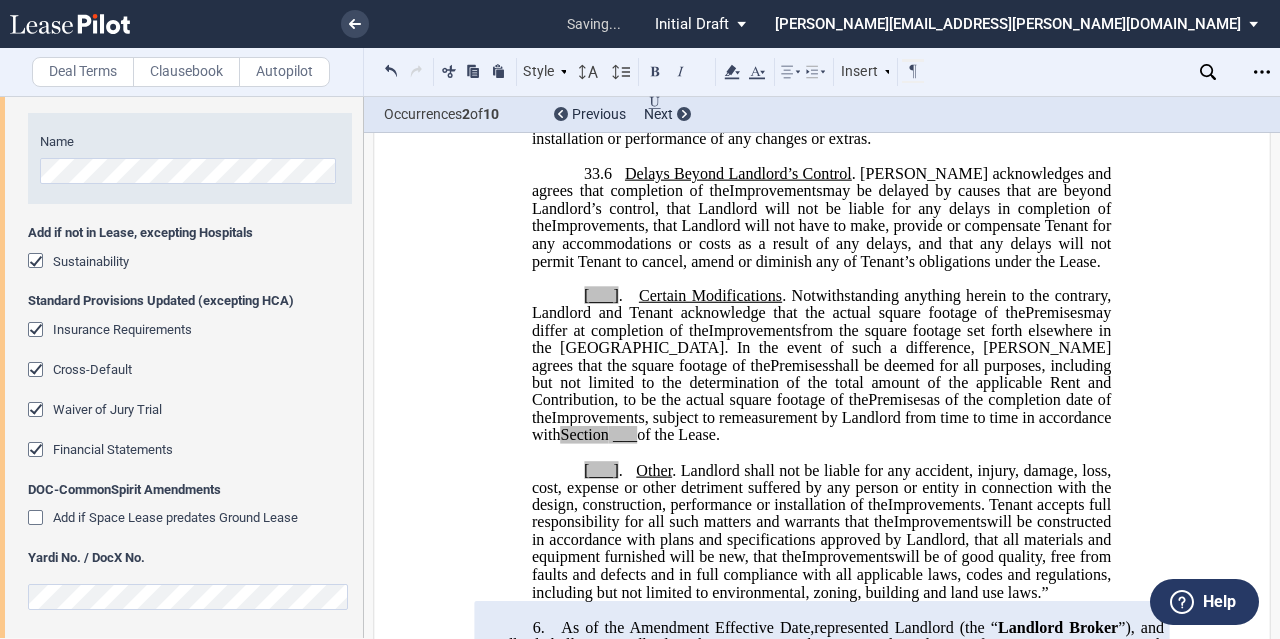 drag, startPoint x: 610, startPoint y: 275, endPoint x: 635, endPoint y: 273, distance: 25.079872 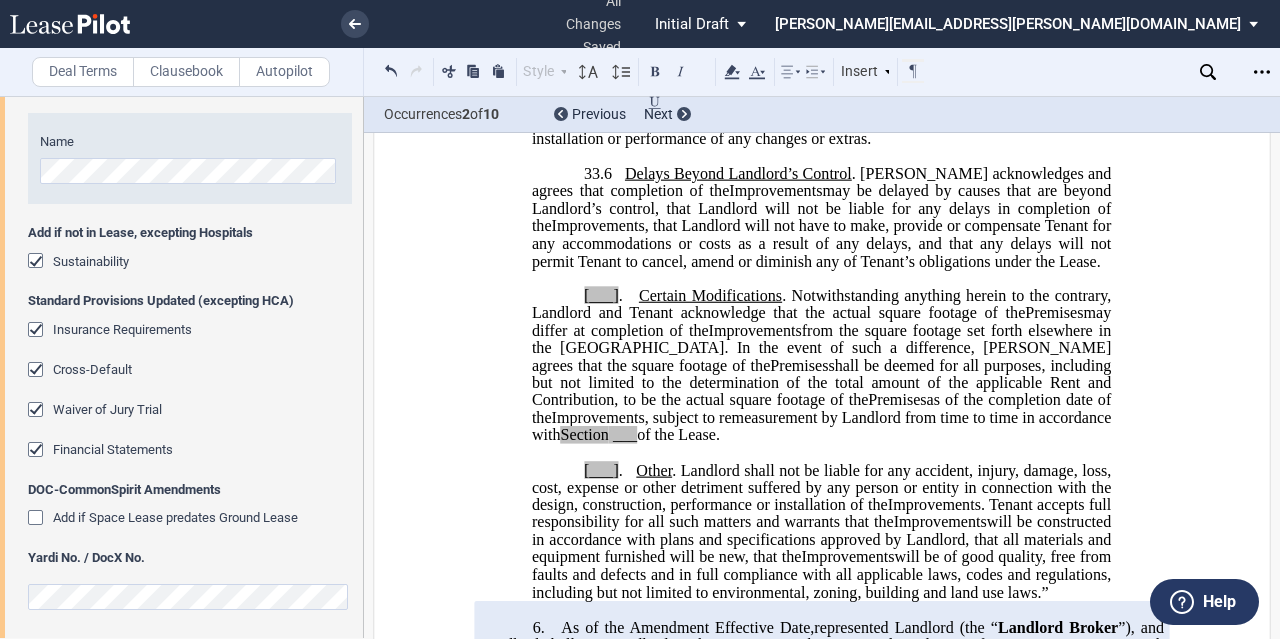 type 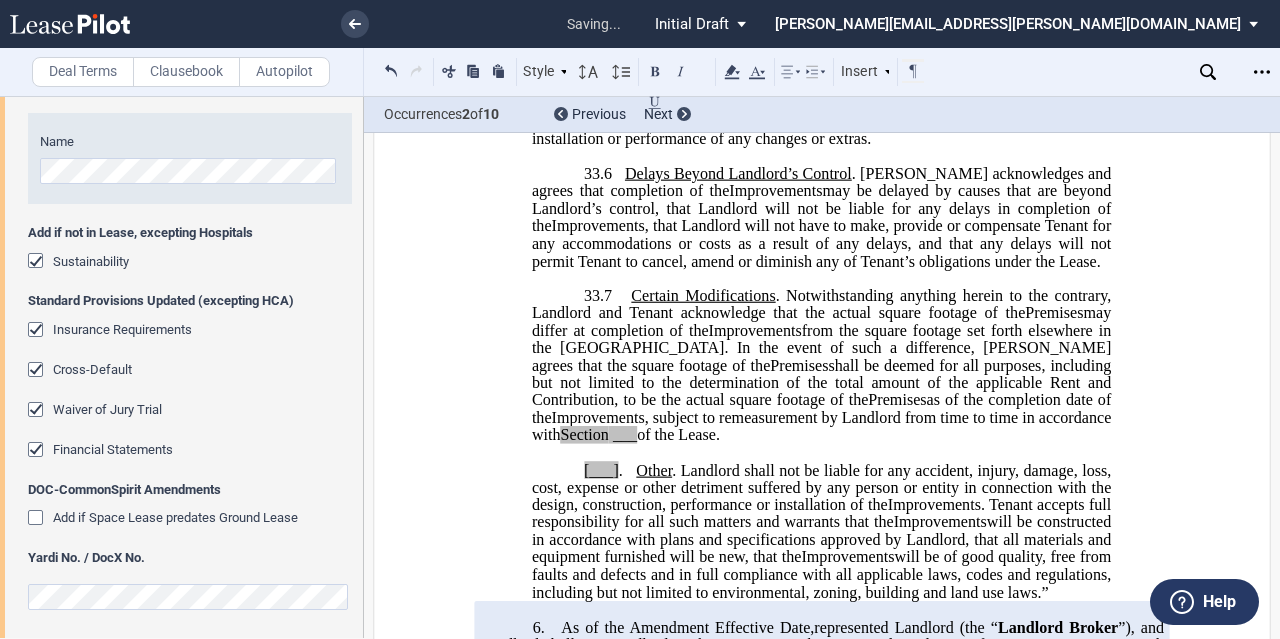 drag, startPoint x: 614, startPoint y: 451, endPoint x: 630, endPoint y: 448, distance: 16.27882 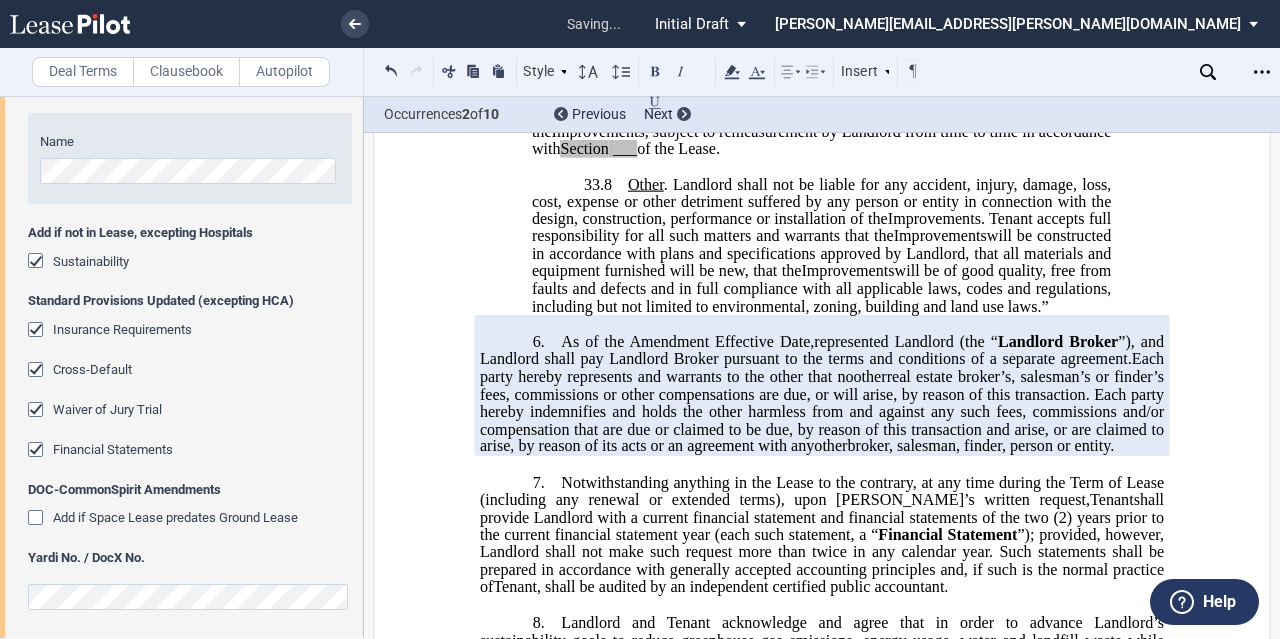 scroll, scrollTop: 4160, scrollLeft: 0, axis: vertical 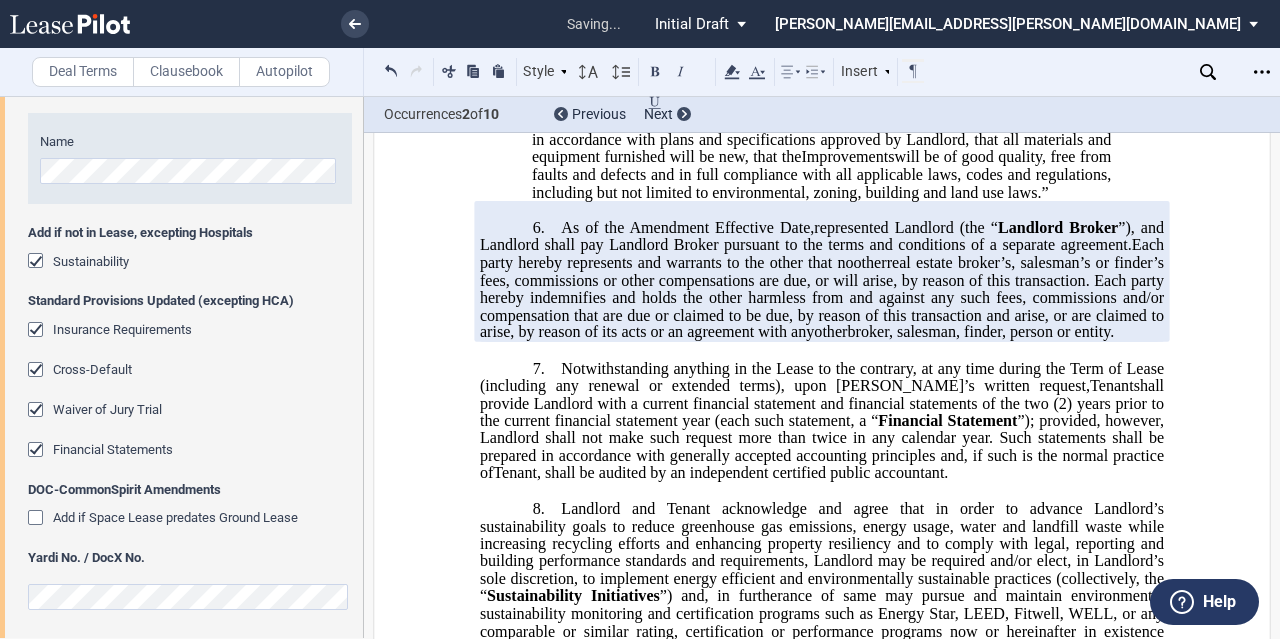 click on "6.                 As of the   ﻿ ﻿  First  Amendment Effective Date,  ﻿ ﻿  represented Landlord (the “ Landlord Broker ”) and  ﻿ ﻿  represented  Assignee  Tenant  (the “ Assignee Tenant  Broker ”), and Landlord shall pay Landlord Broker and  Assignee  Tenant  Broker pursuant to the terms and conditions of separate agreements. As of the   ﻿ ﻿  First  Amendment Effective Date,  ﻿ ﻿  represented Landlord (the “ Landlord Broker ”), and Landlord shall pay Landlord Broker pursuant to the terms and conditions of a separate agreement. As of the   ﻿ ﻿  First  Amendment Effective Date,  ﻿ ﻿  represented  Assignee  Tenant  (the “ Assignee Tenant  Broker ”), and Landlord shall pay  Assignee  Tenant  Broker pursuant to the terms and conditions of a separate agreement.  Each party hereby represents and warrants to the other that no  other  other  broker, salesman, finder, person or entity." at bounding box center (822, 280) 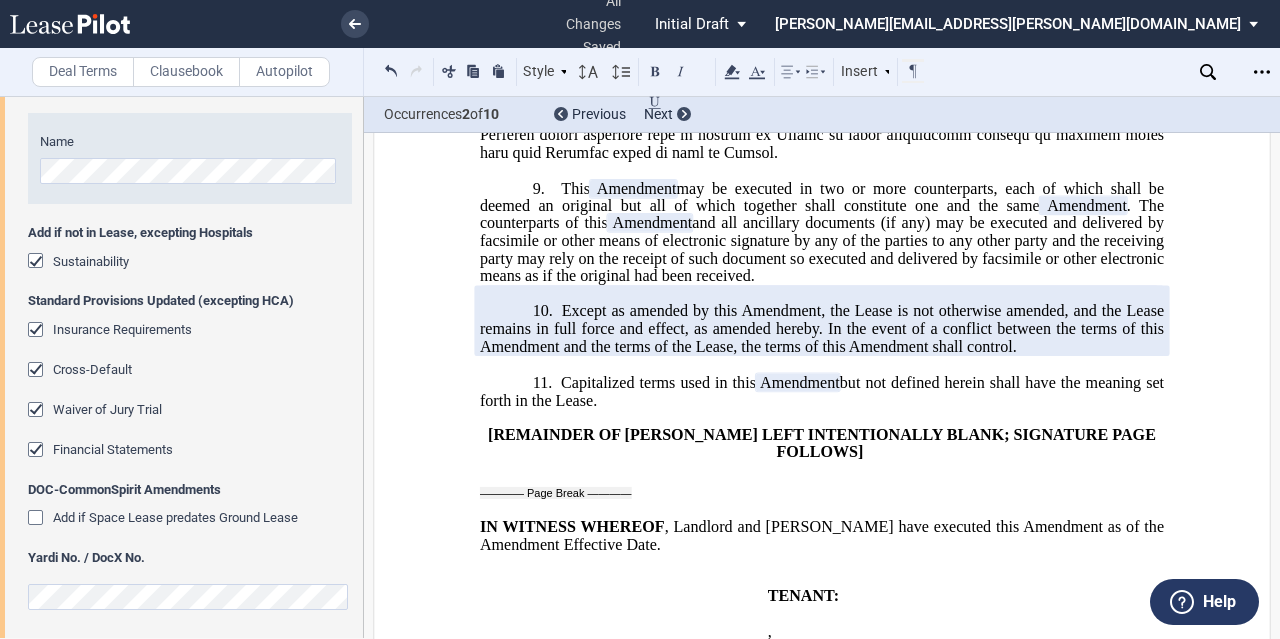 scroll, scrollTop: 4960, scrollLeft: 0, axis: vertical 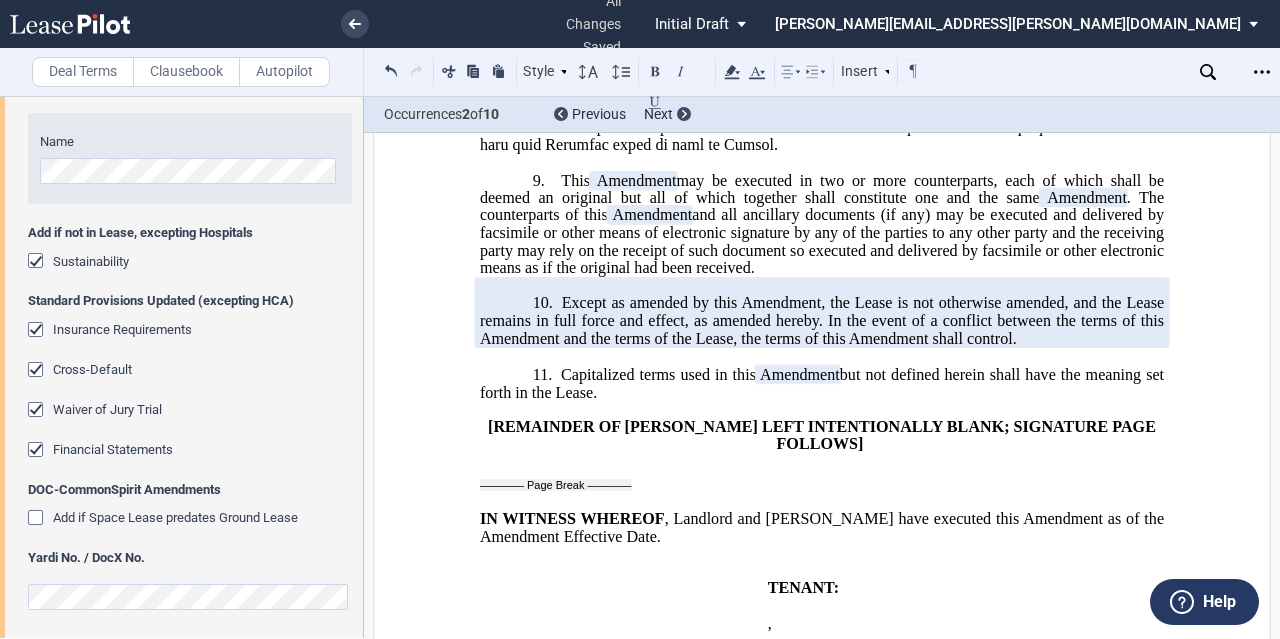 click on "Capitalized terms used in this" 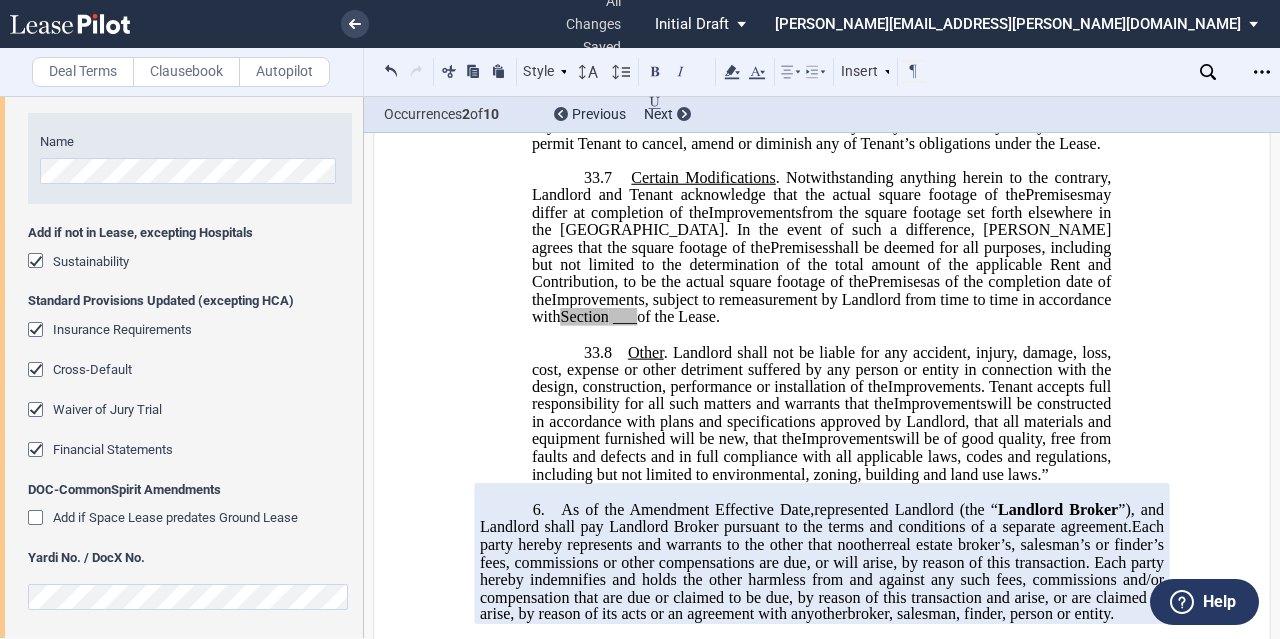 scroll, scrollTop: 3847, scrollLeft: 0, axis: vertical 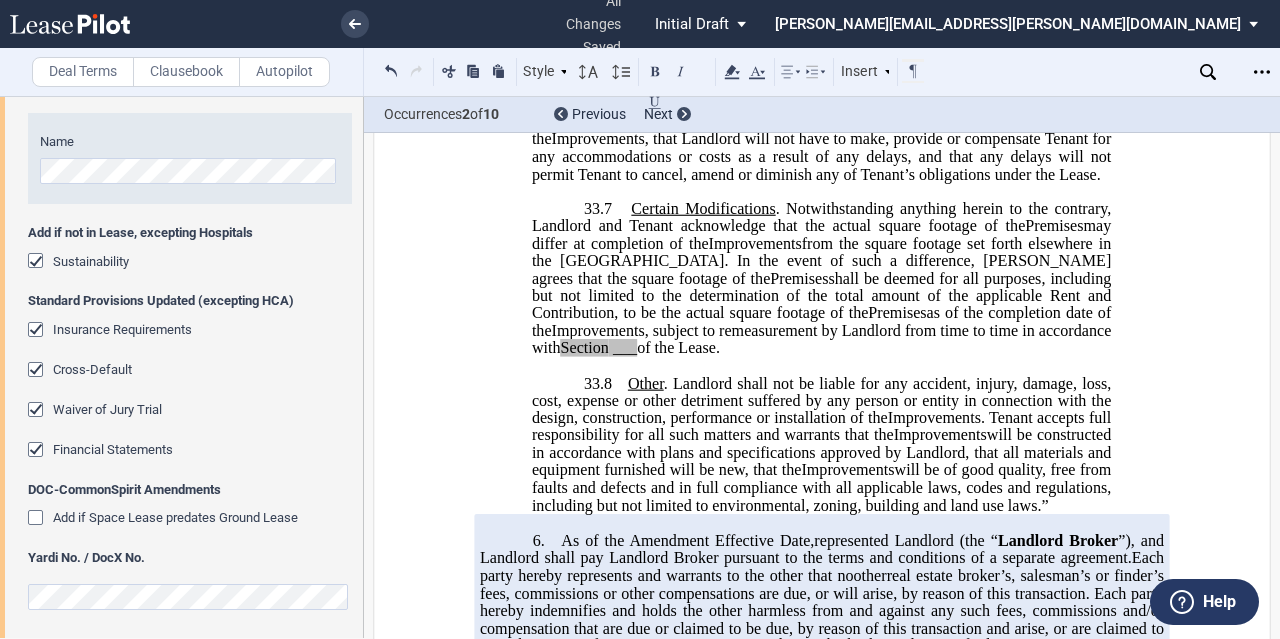 click on "of the Lease." 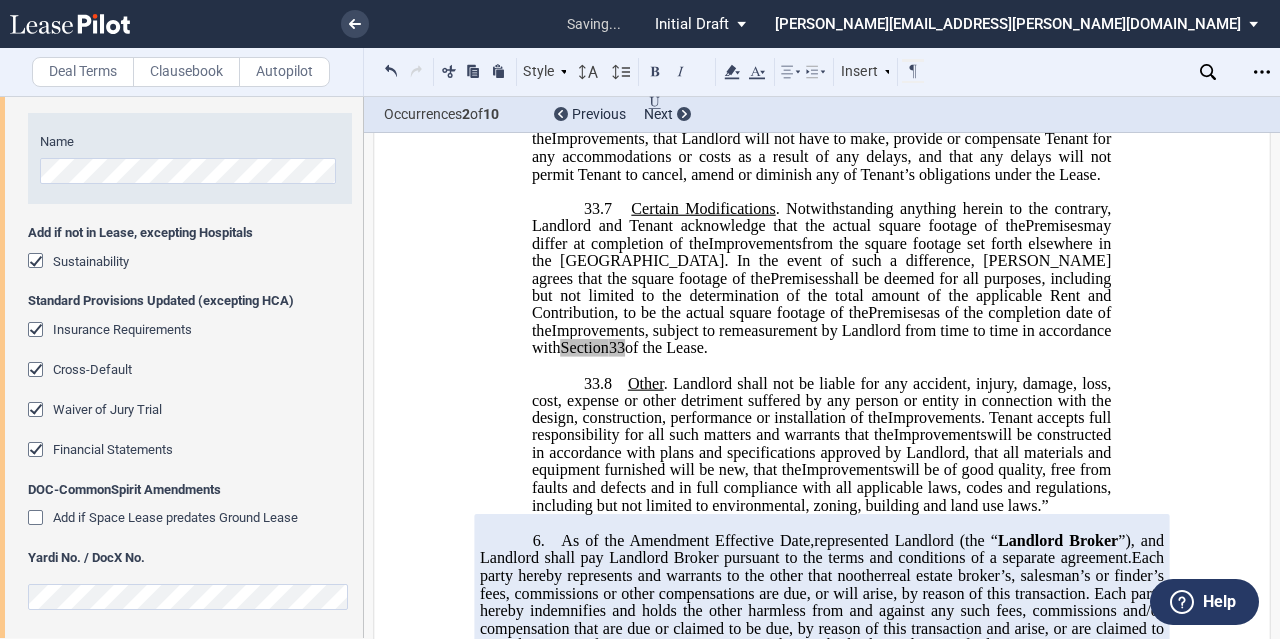 drag, startPoint x: 1068, startPoint y: 319, endPoint x: 960, endPoint y: 306, distance: 108.779594 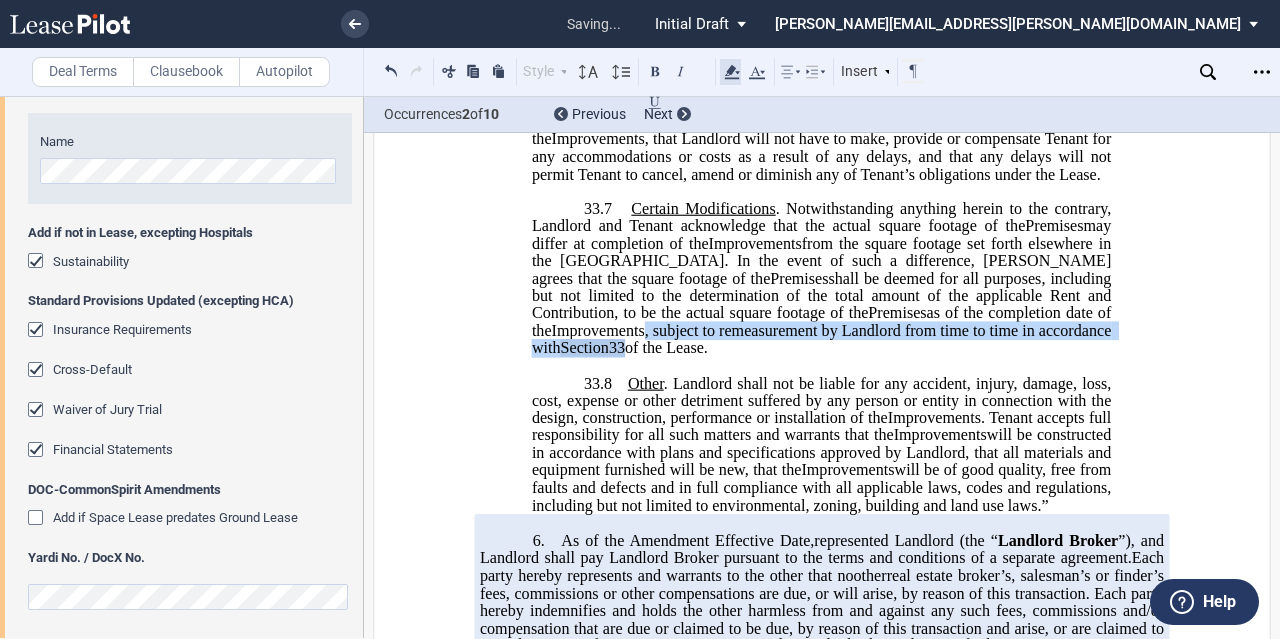 click 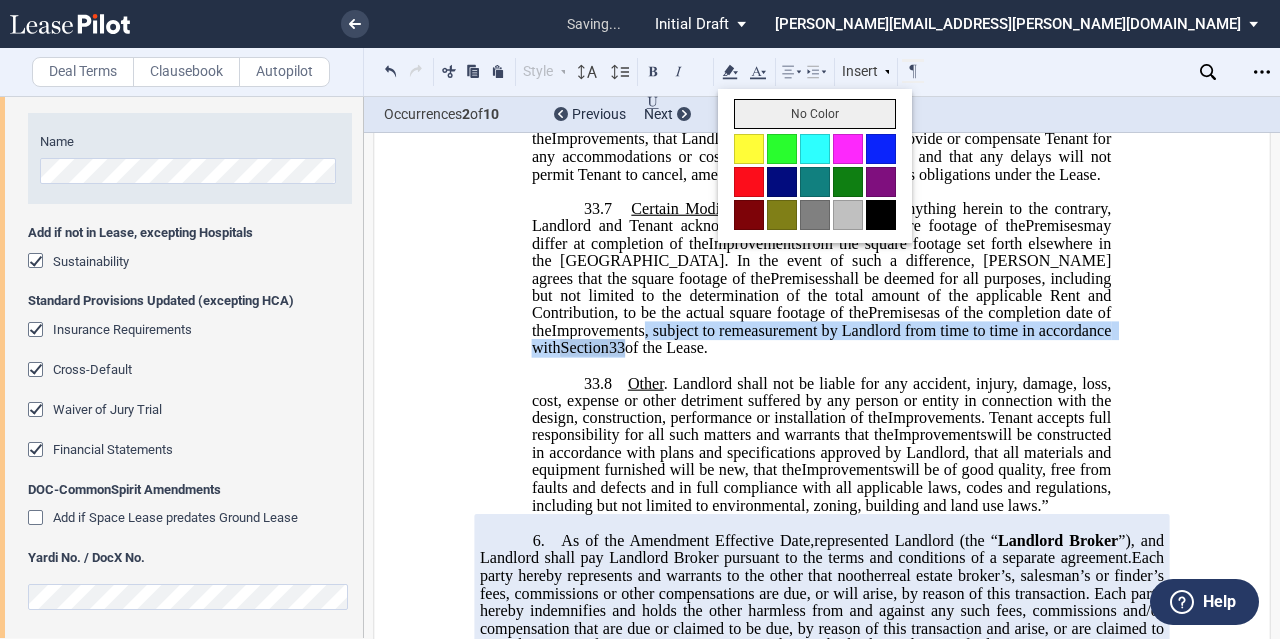 click on "No Color" at bounding box center (815, 114) 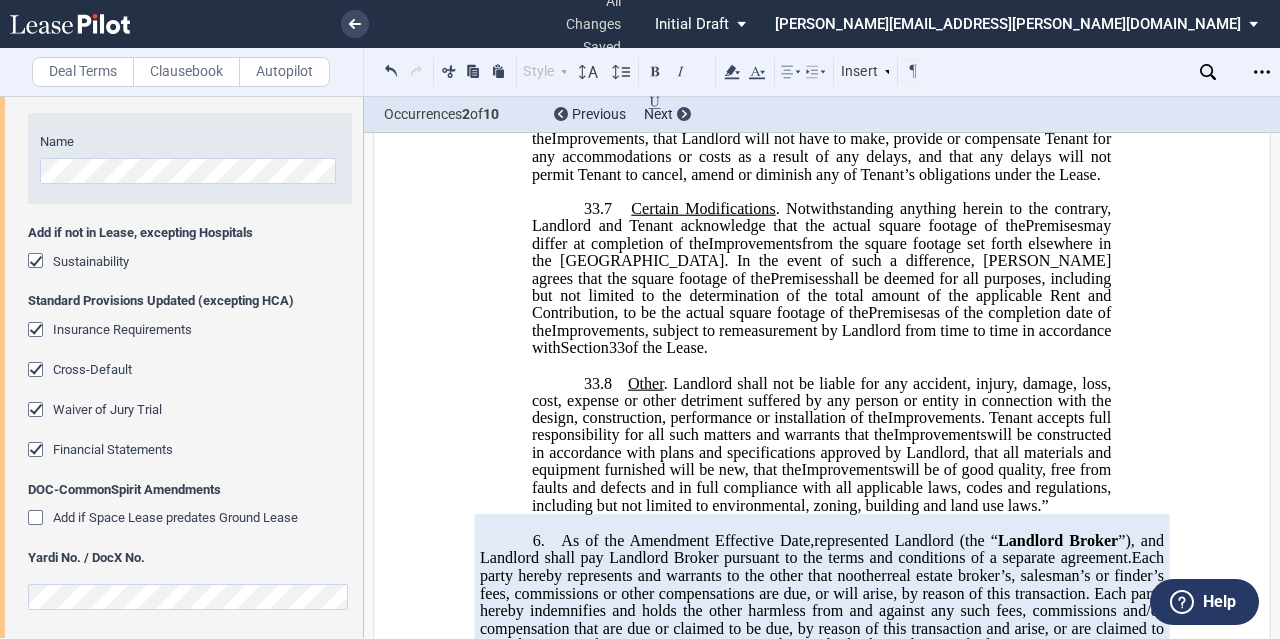 click on "shall be deemed for all purposes, including but not limited to the determination of the total amount of the applicable Rent and Contribution, to be the actual square footage of the" 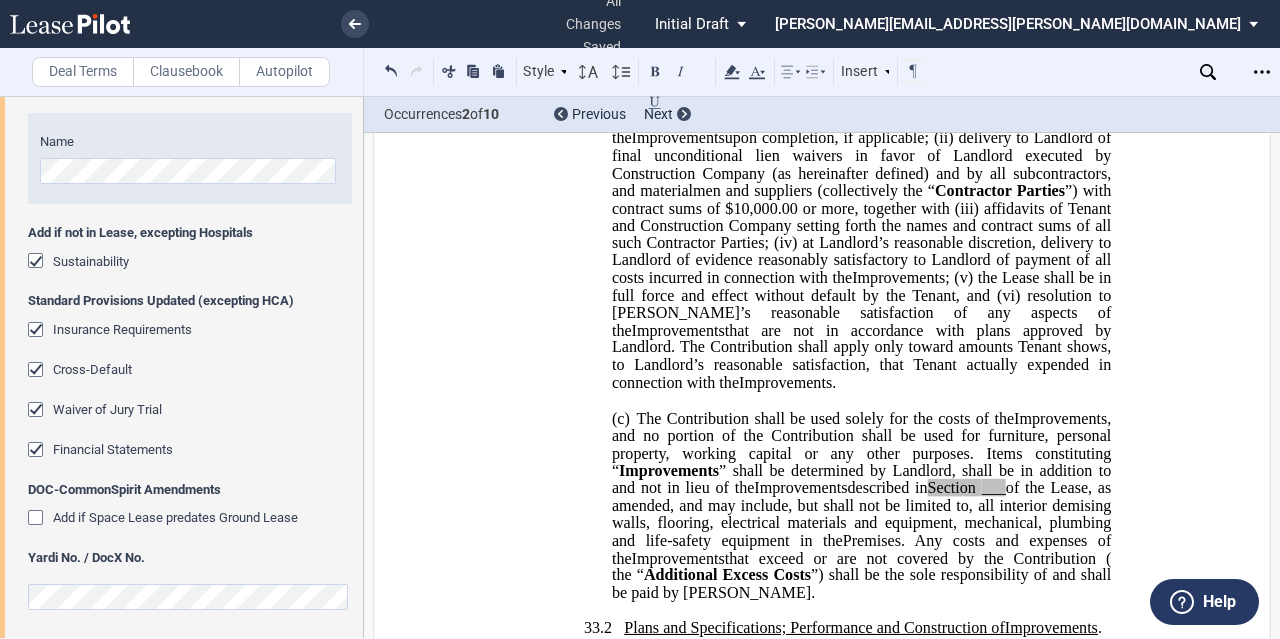 scroll, scrollTop: 1547, scrollLeft: 0, axis: vertical 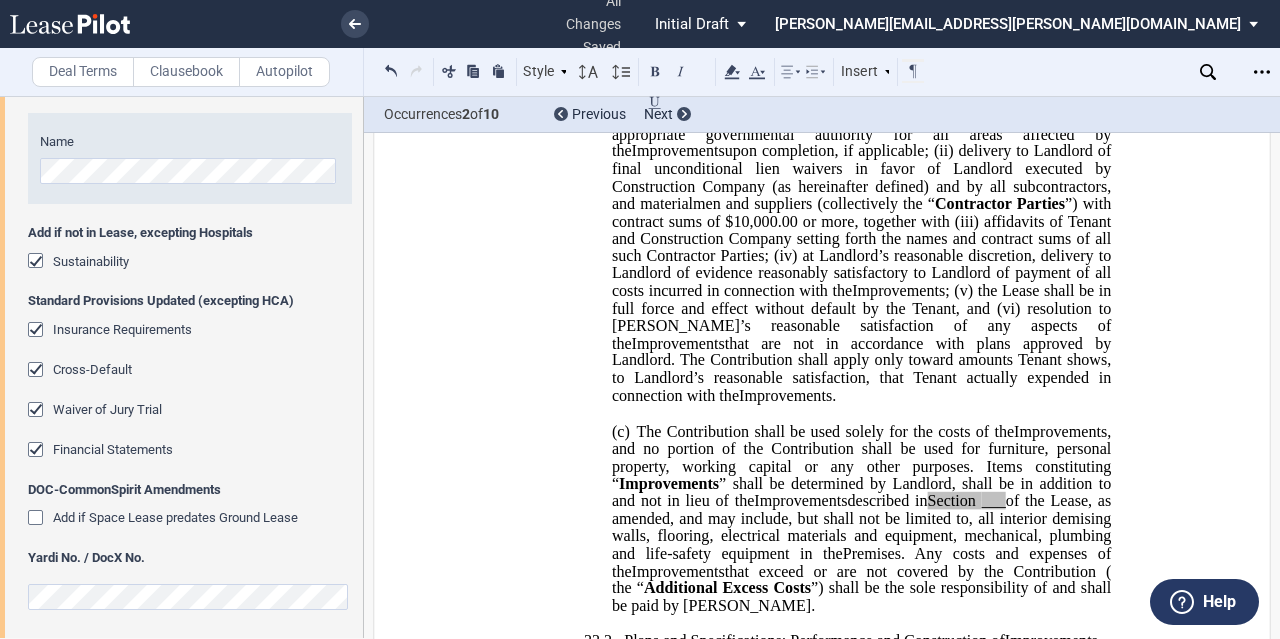 click on "___" 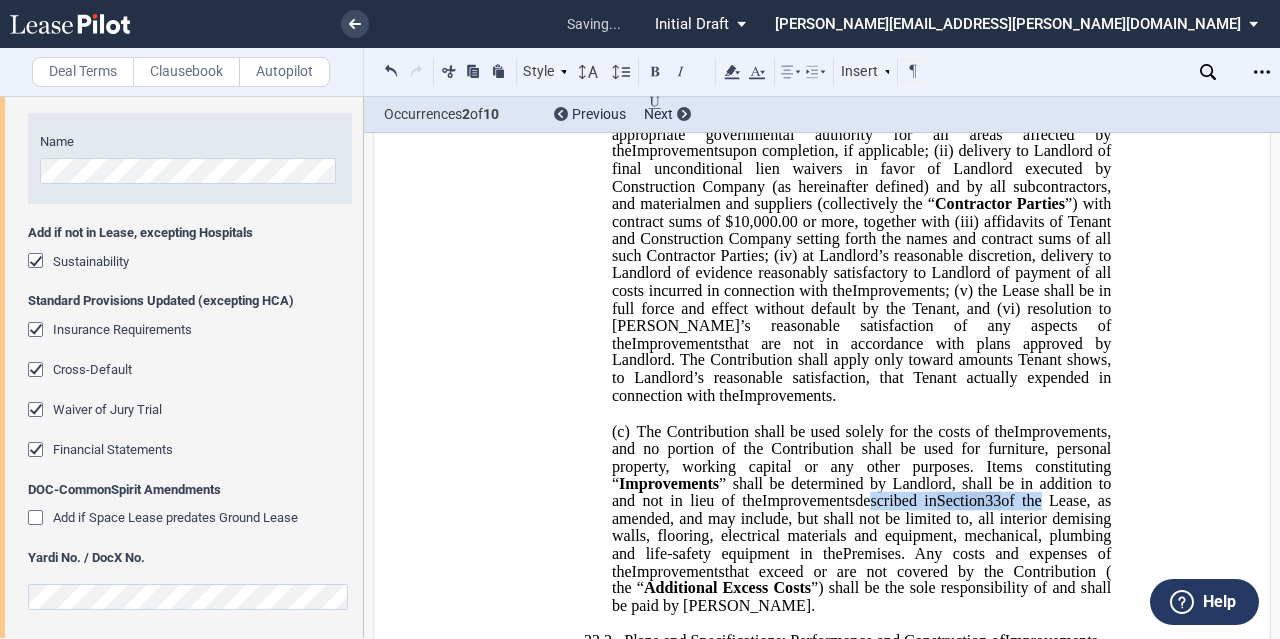 drag, startPoint x: 974, startPoint y: 517, endPoint x: 854, endPoint y: 509, distance: 120.26637 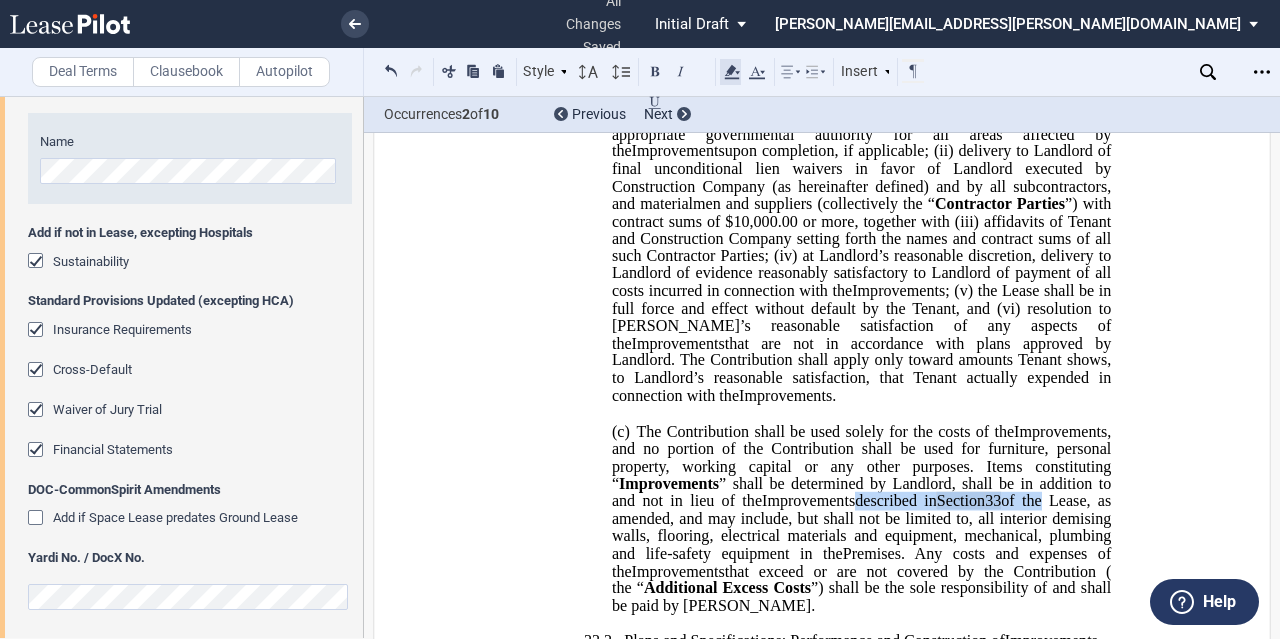 click 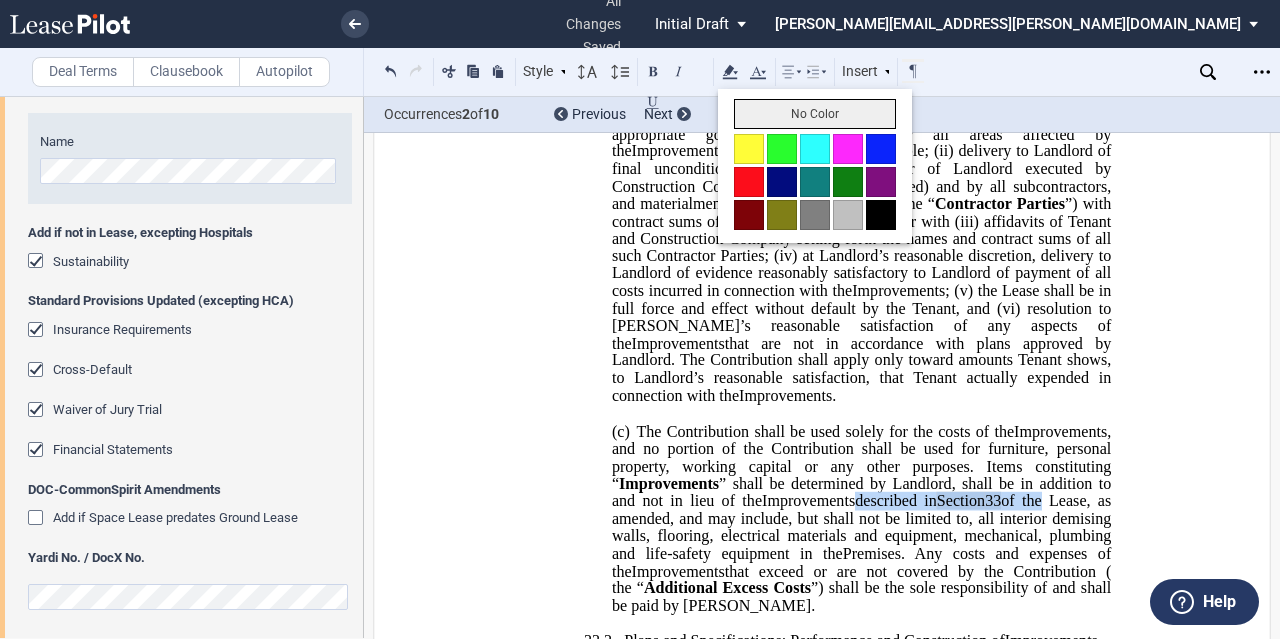 click on "No Color" at bounding box center (815, 114) 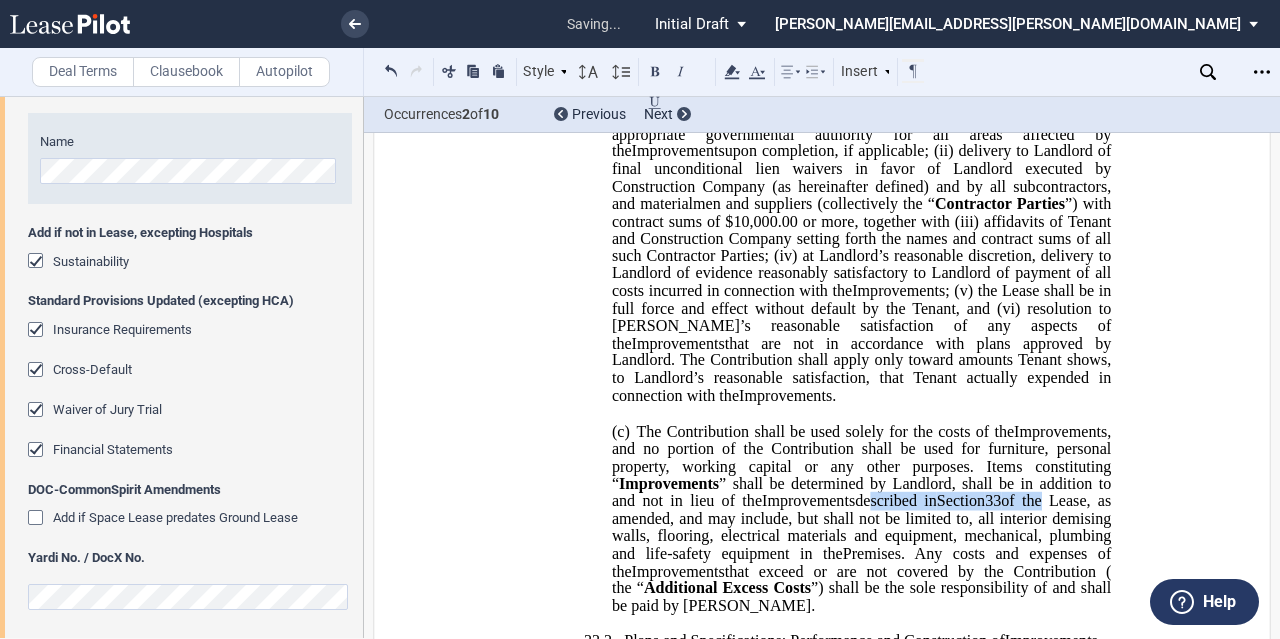 click on "Contractor Parties" 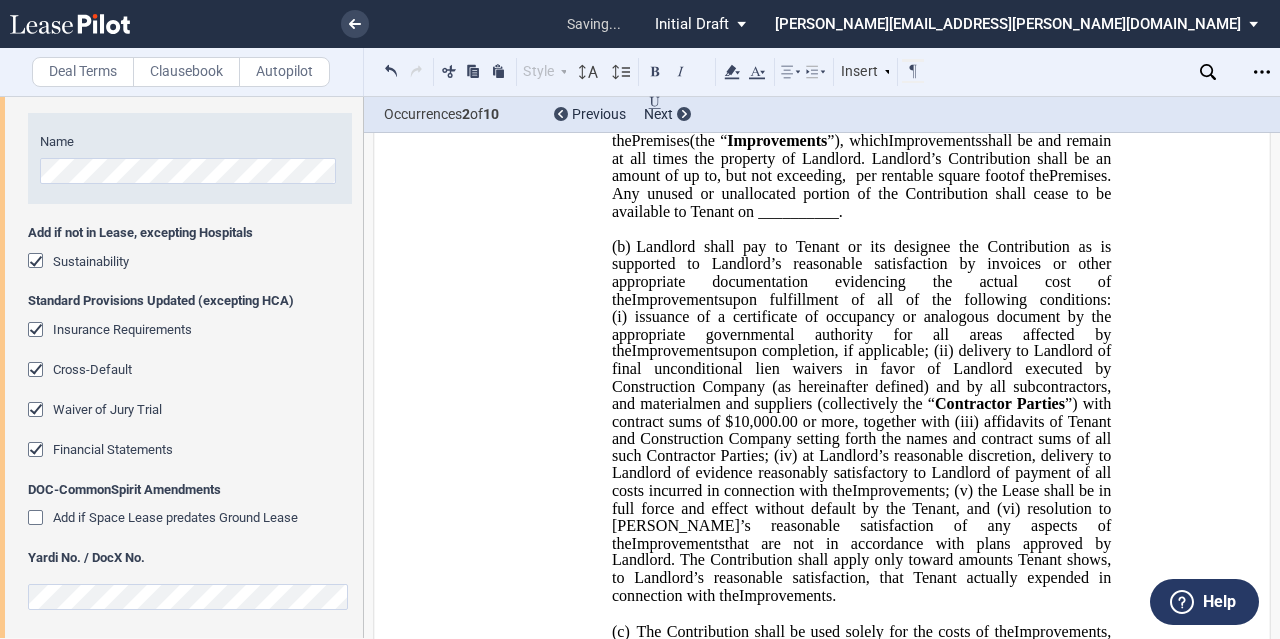 click on "﻿" at bounding box center [822, 228] 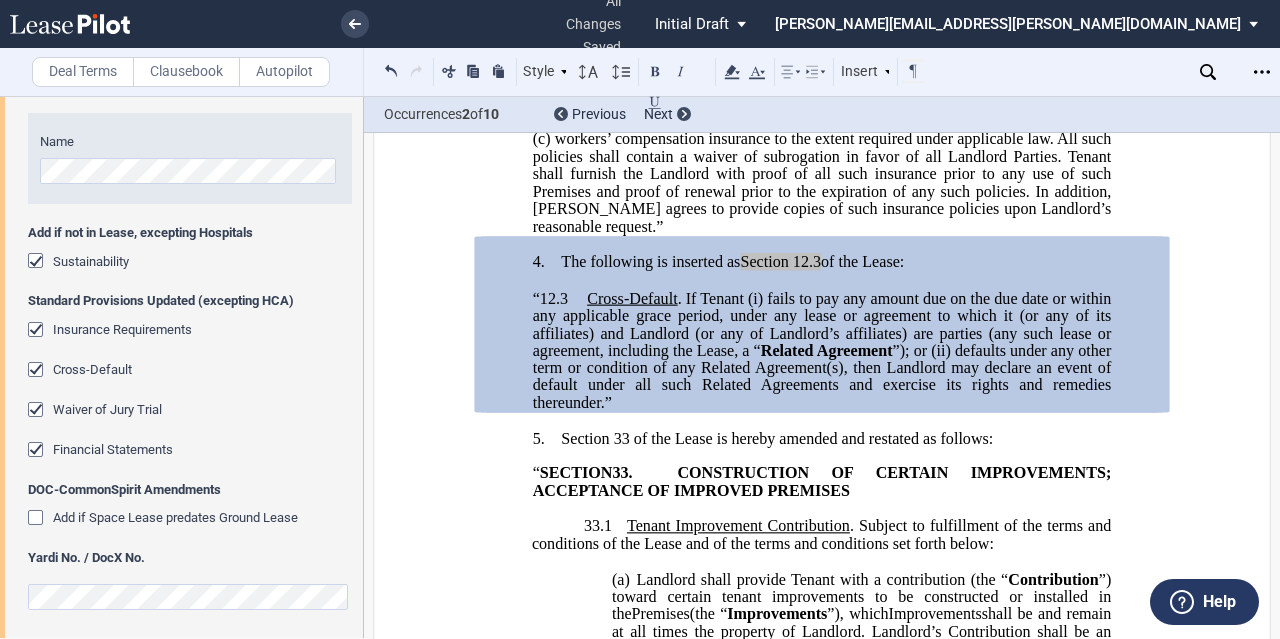 scroll, scrollTop: 847, scrollLeft: 0, axis: vertical 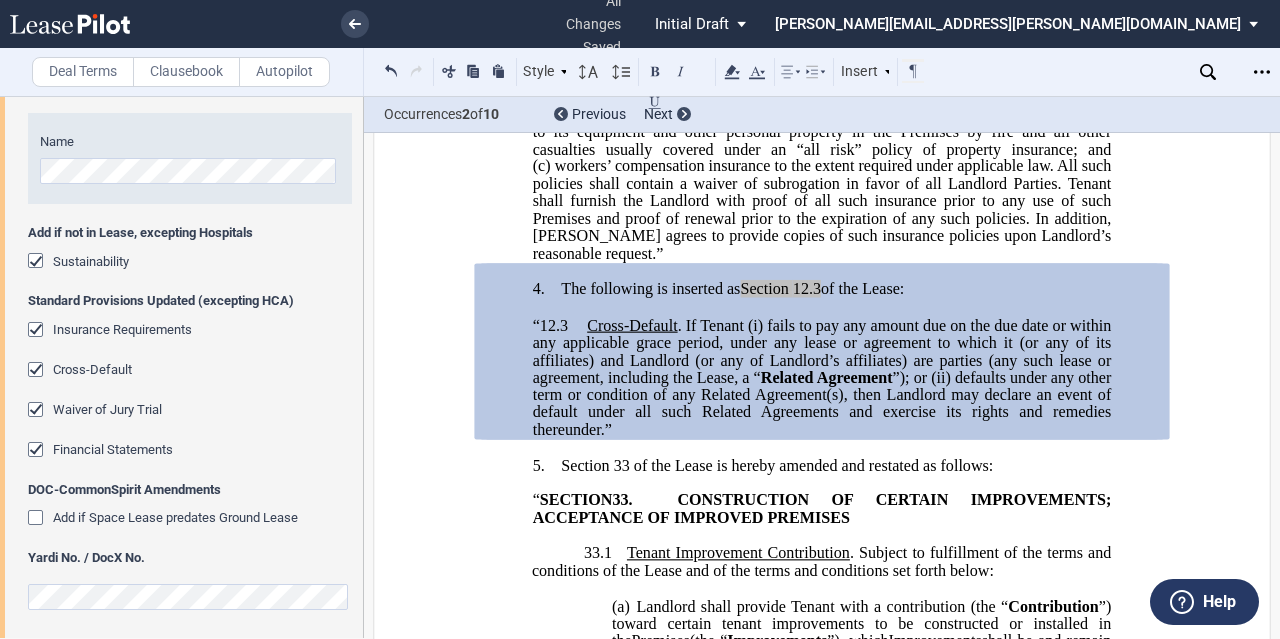 drag, startPoint x: 820, startPoint y: 319, endPoint x: 852, endPoint y: 322, distance: 32.140316 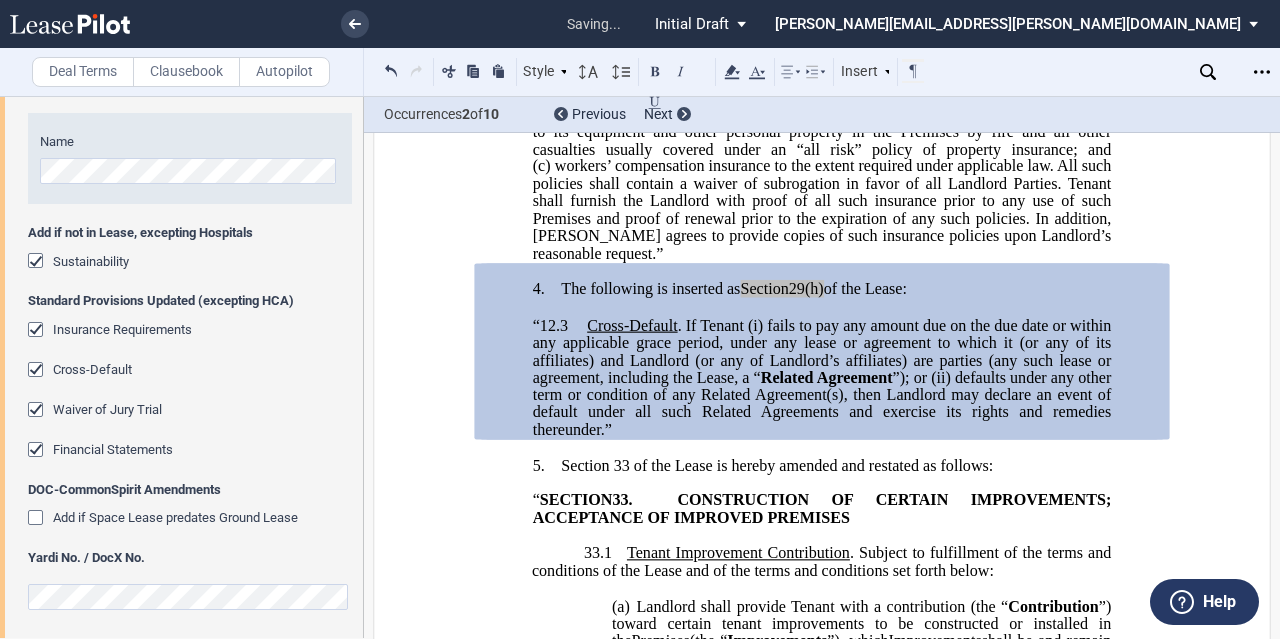 click on "“12.3" 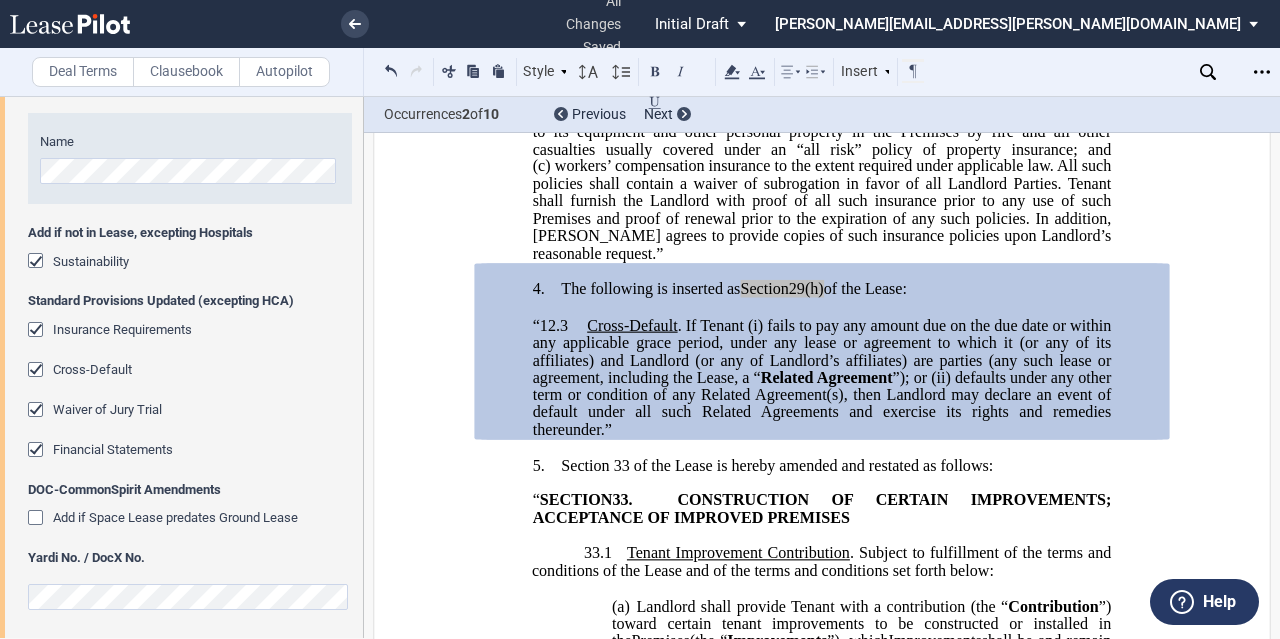 type 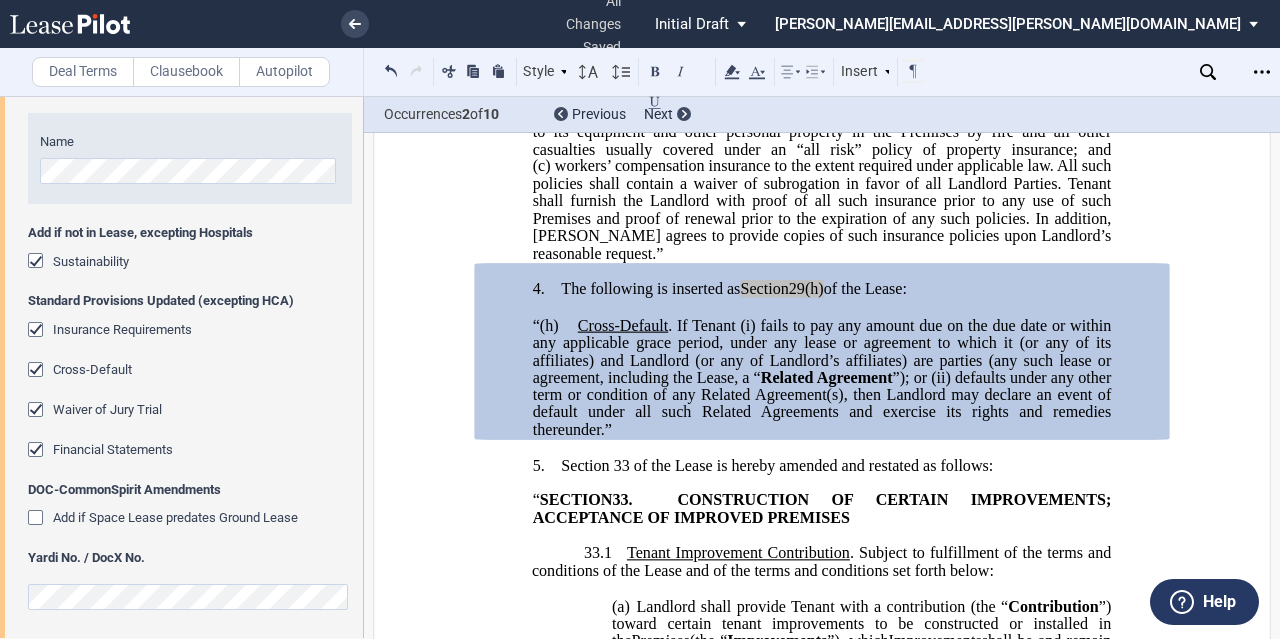 click on "fails to pay any amount due on the due date or within any applicable grace period, under any lease or agreement to which it (or any of its affiliates) and Landlord (or any of Landlord’s affiliates) are parties (any such lease or agreement, including the Lease, a “" 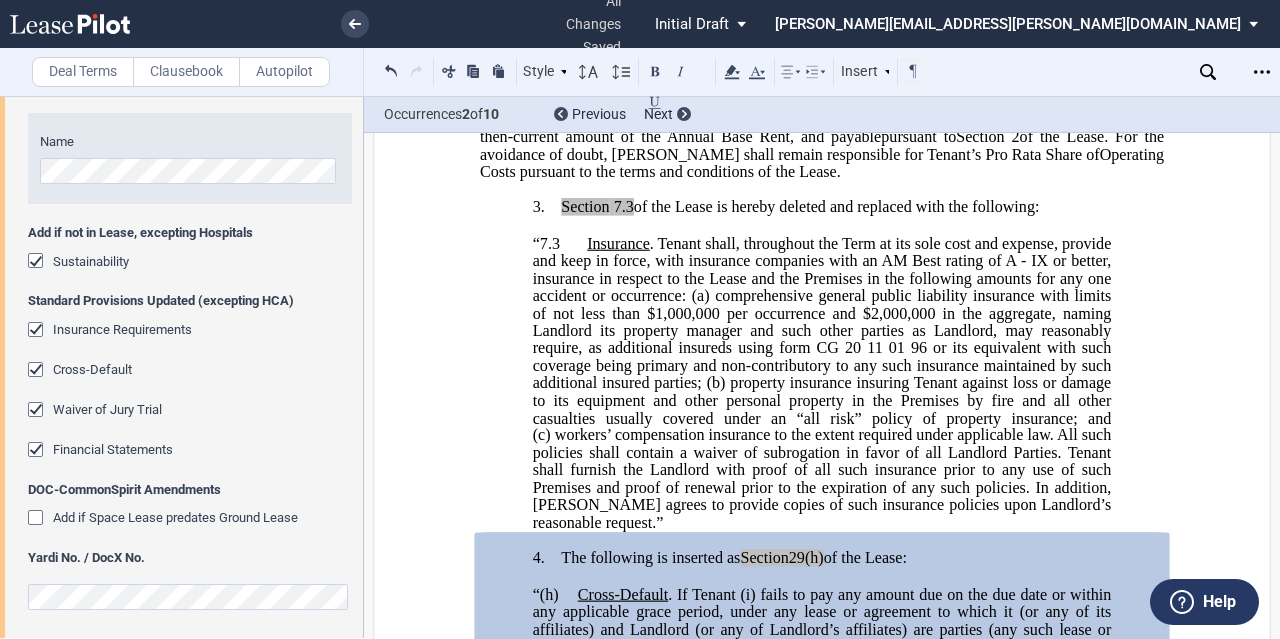 scroll, scrollTop: 547, scrollLeft: 0, axis: vertical 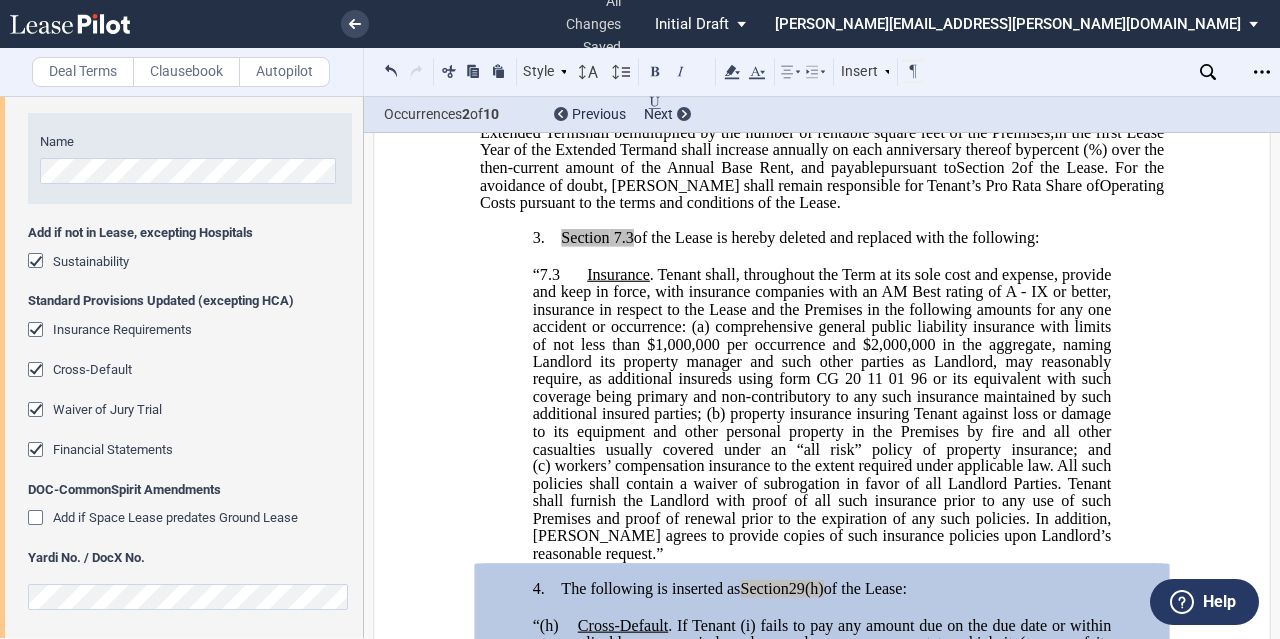 drag, startPoint x: 625, startPoint y: 274, endPoint x: 648, endPoint y: 273, distance: 23.021729 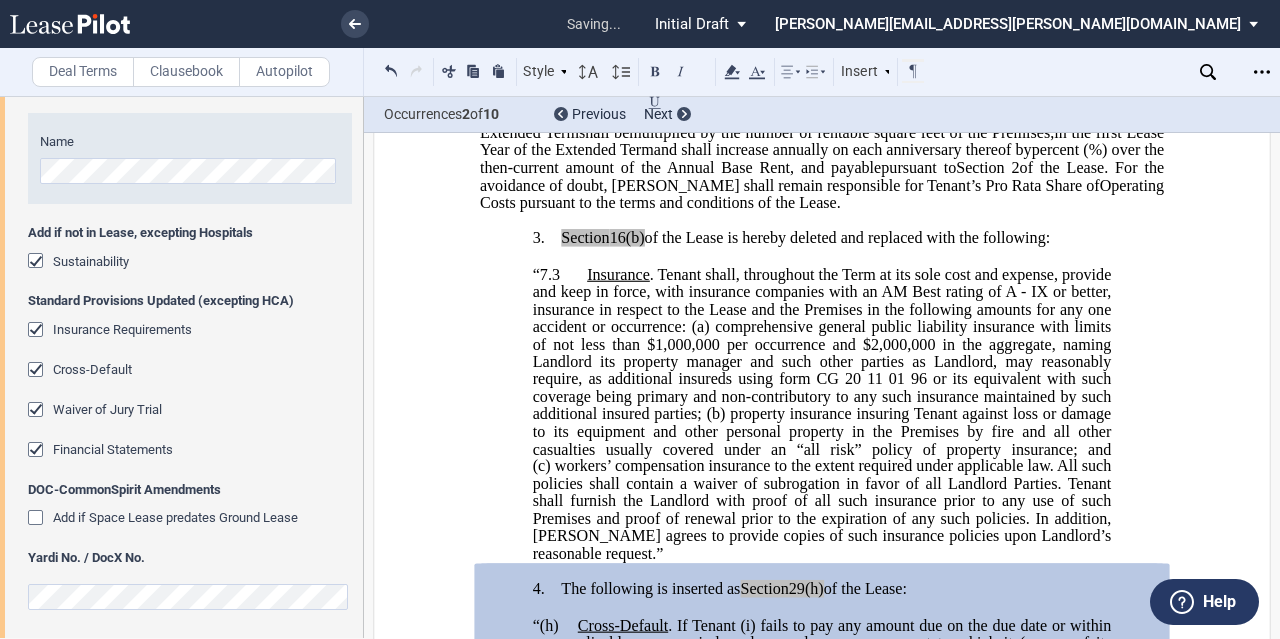click on "“7.3" 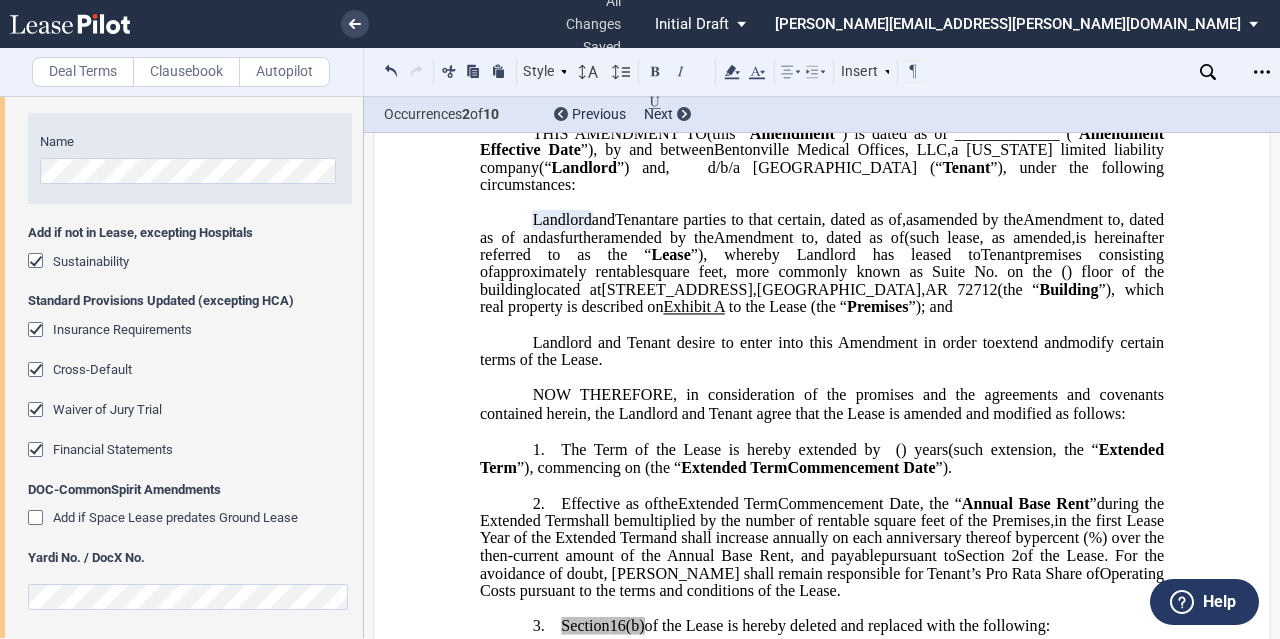 scroll, scrollTop: 47, scrollLeft: 0, axis: vertical 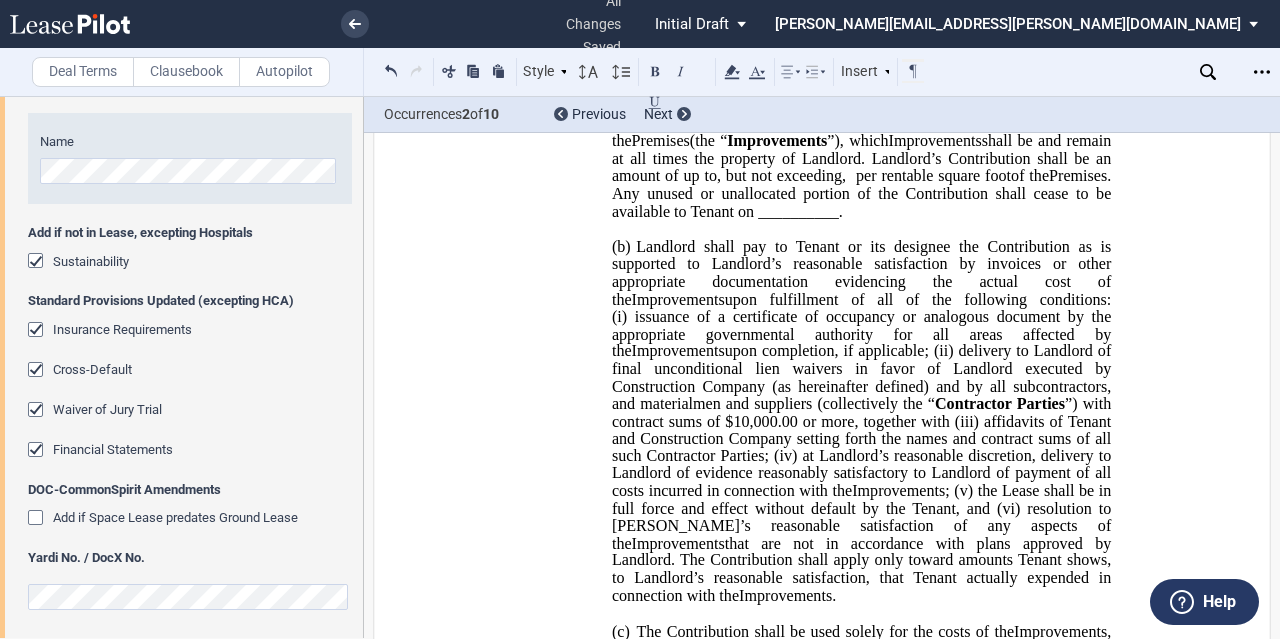 click on "upon fulfillment of all of the following conditions: (i)" 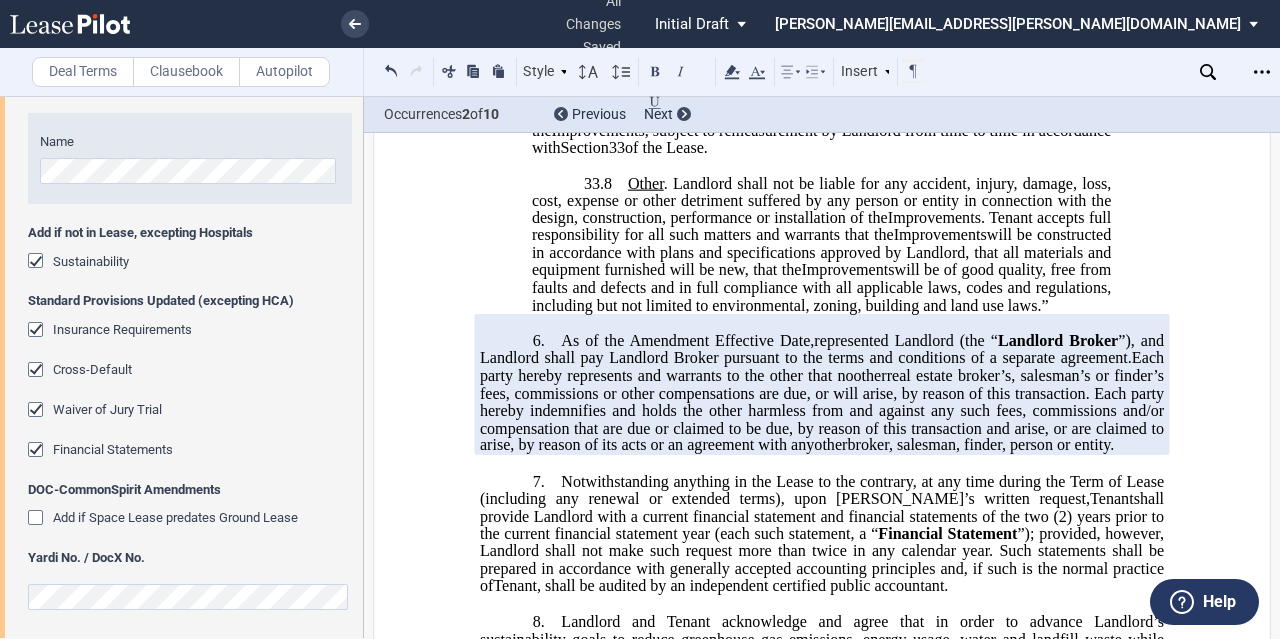 scroll, scrollTop: 4147, scrollLeft: 0, axis: vertical 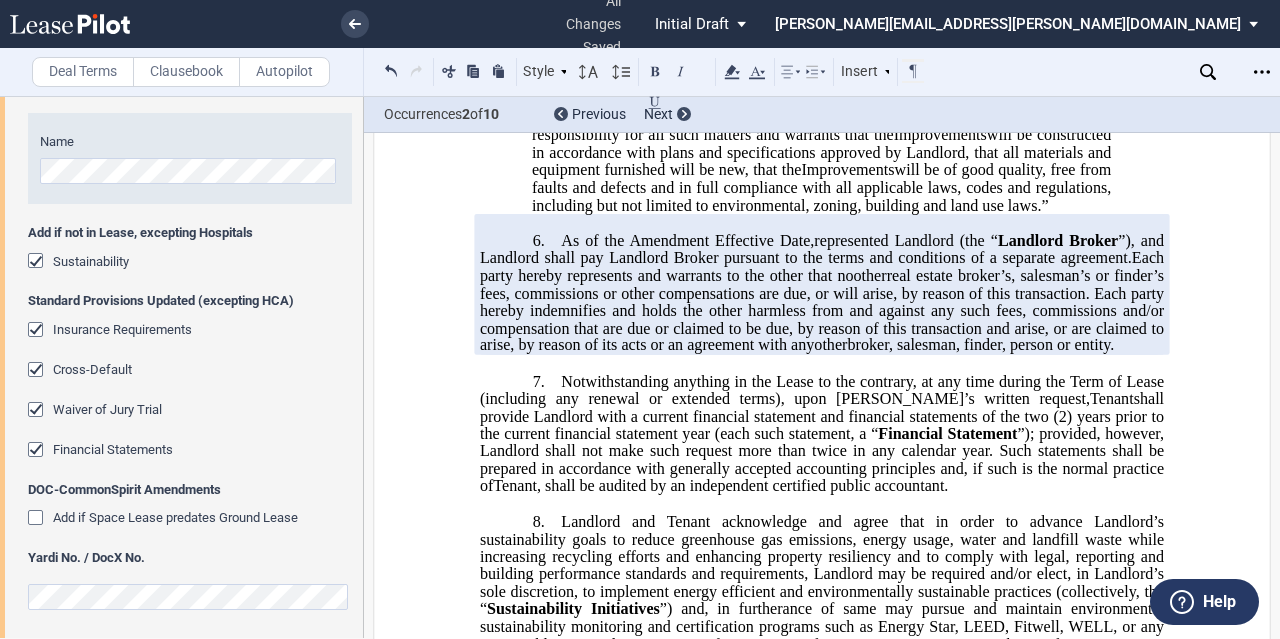 click on "shall provide Landlord with a current financial statement and financial statements of the two" 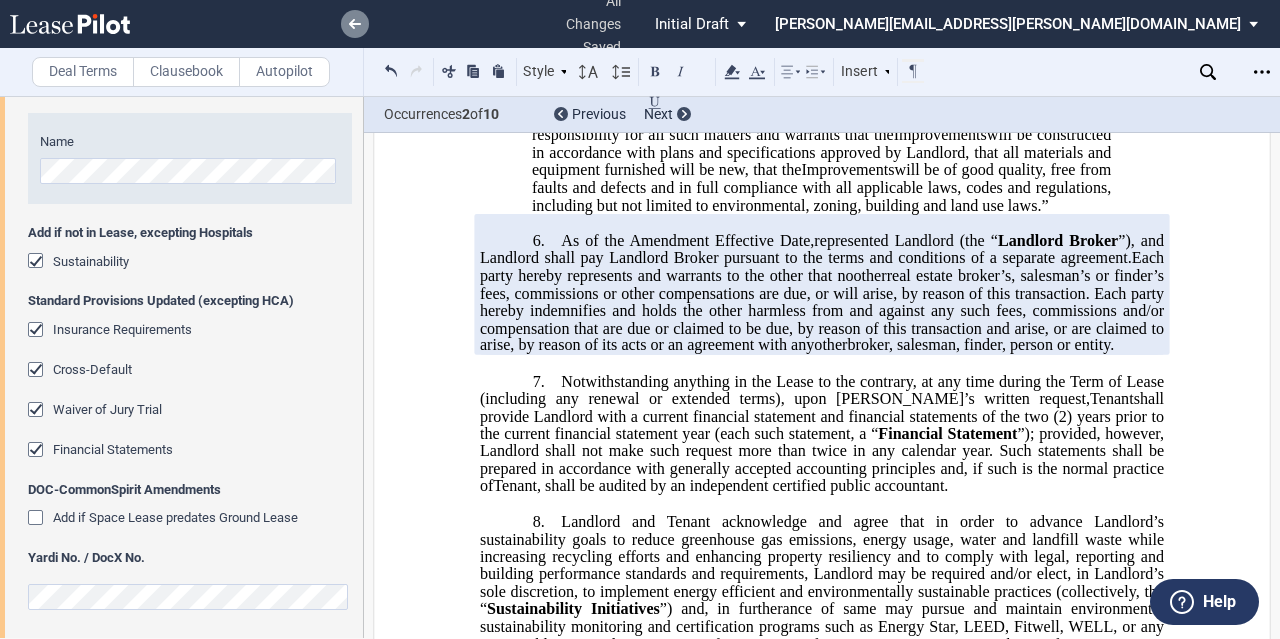 click at bounding box center [355, 24] 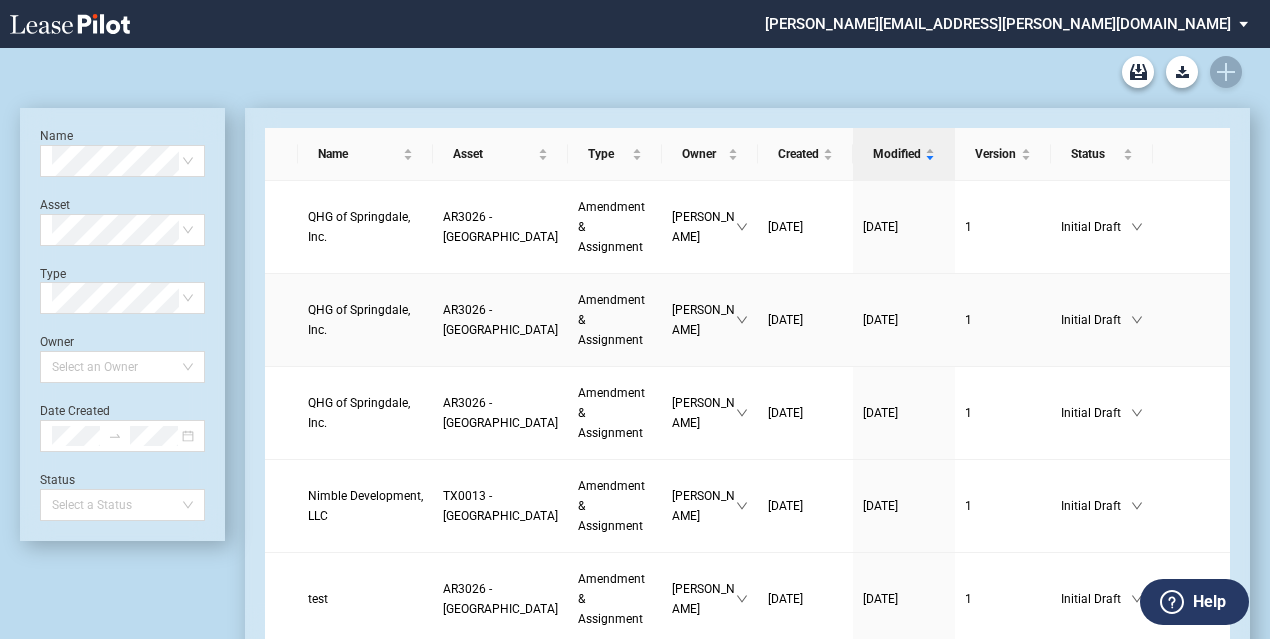 scroll, scrollTop: 0, scrollLeft: 0, axis: both 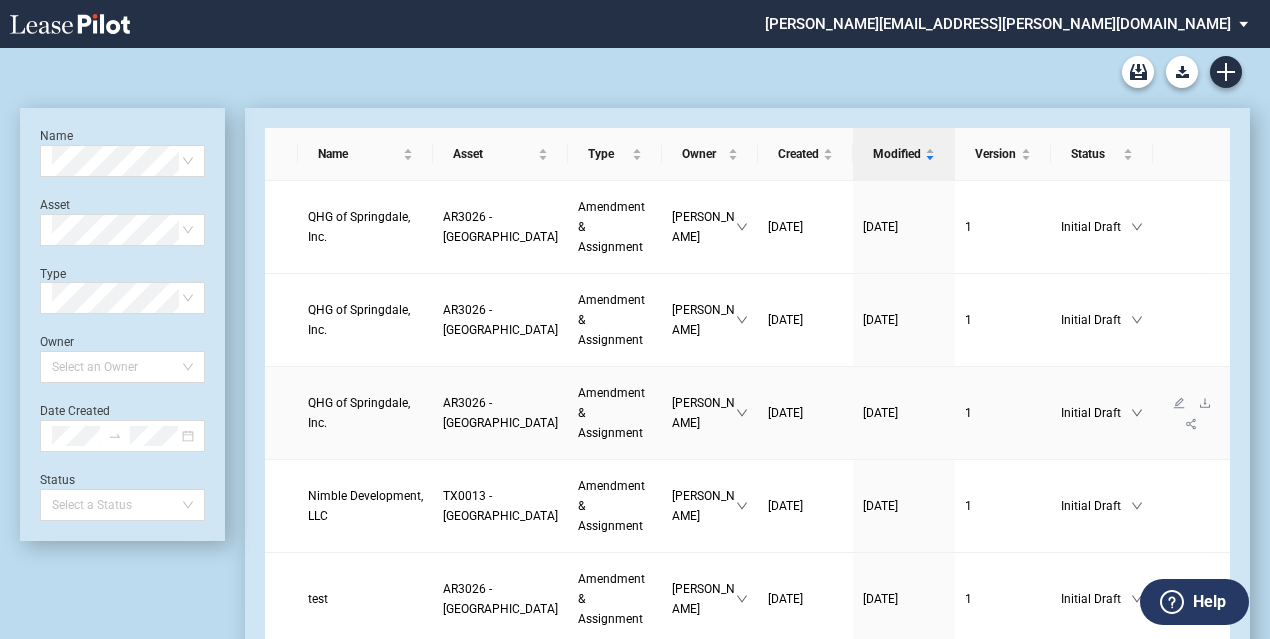 click on "AR3026 - Northwest Medical Plaza" at bounding box center [500, 413] 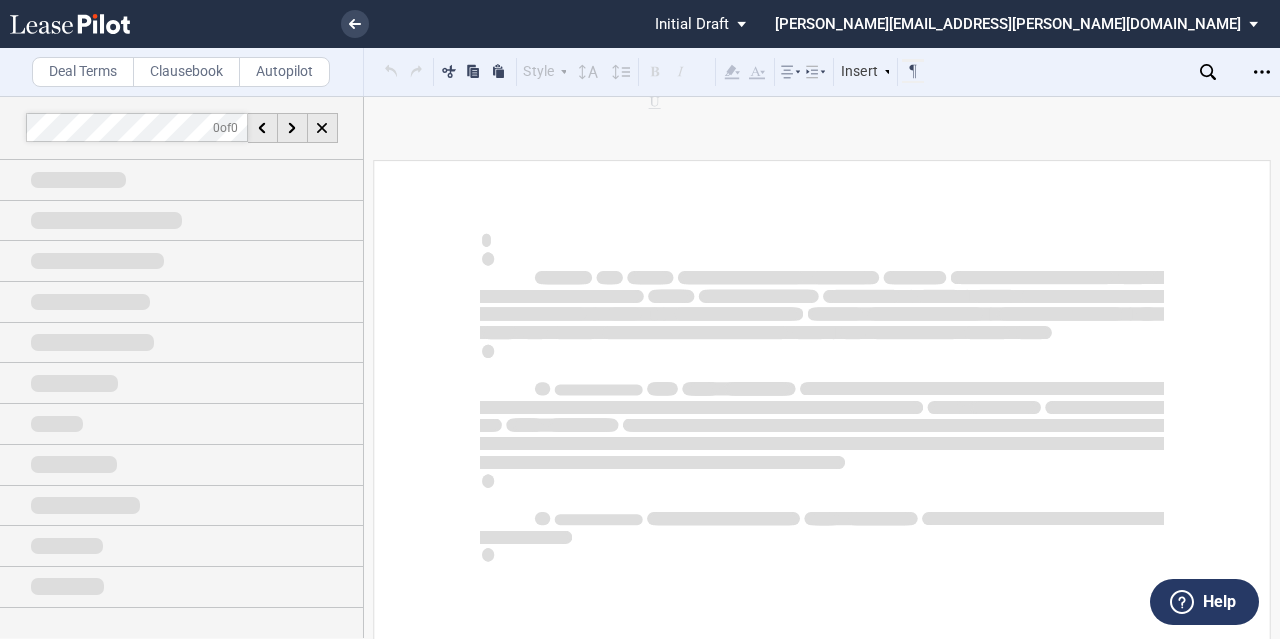 scroll, scrollTop: 0, scrollLeft: 0, axis: both 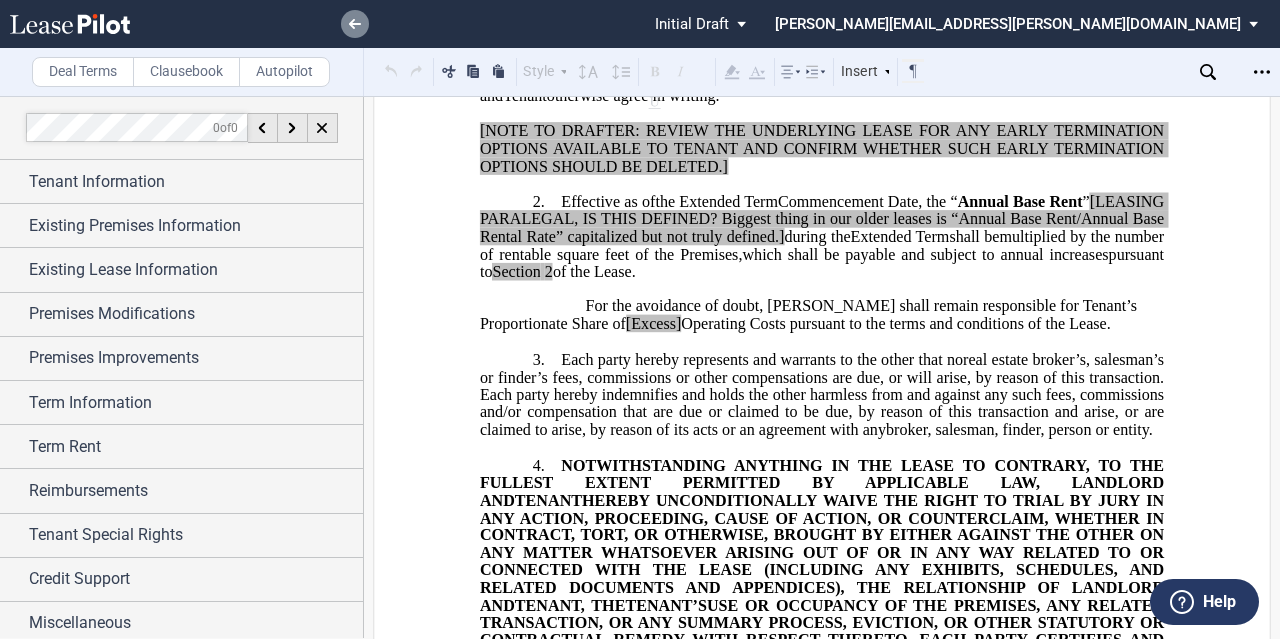click at bounding box center (355, 24) 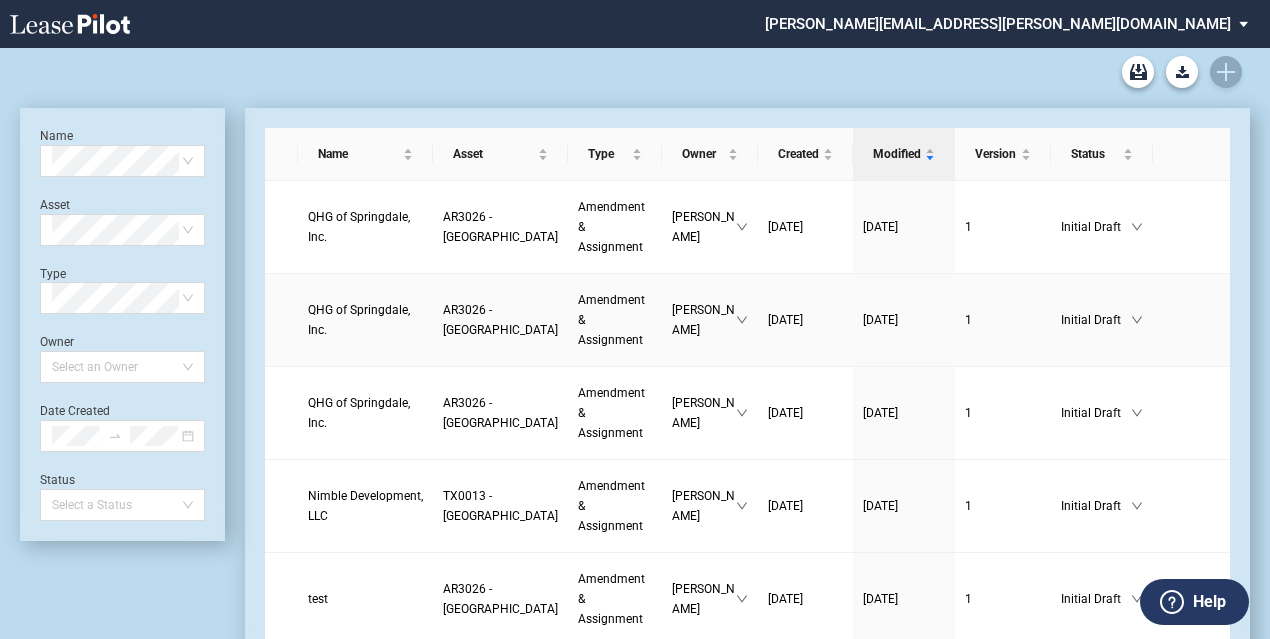 scroll, scrollTop: 0, scrollLeft: 0, axis: both 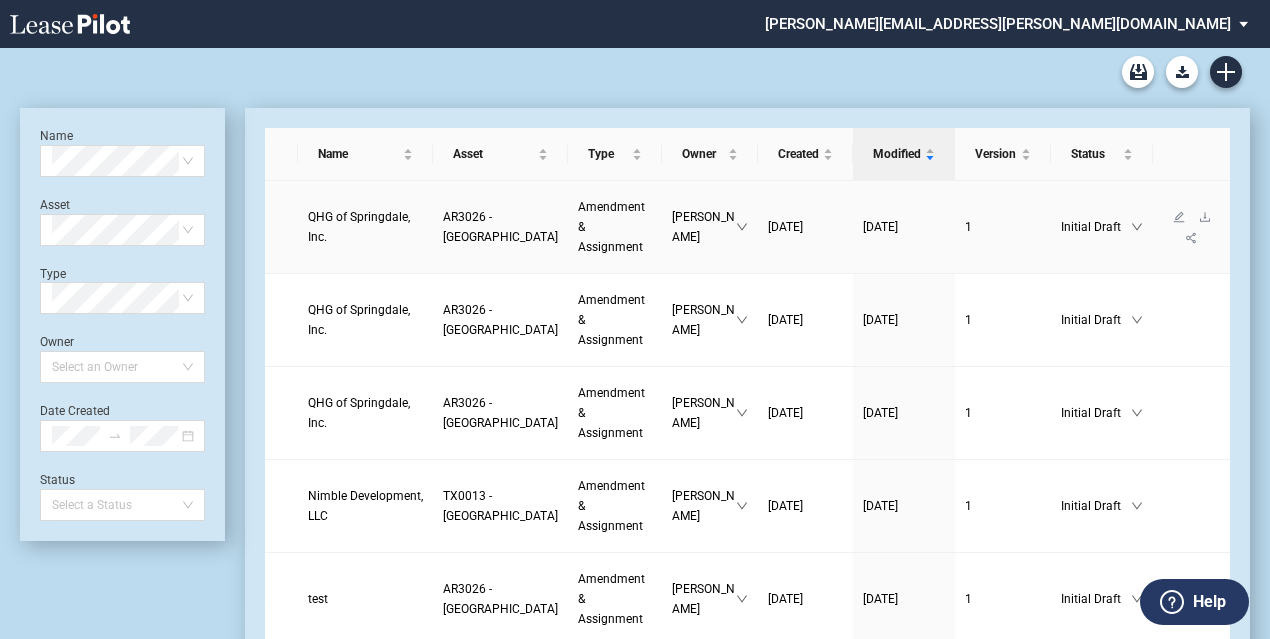 click on "AR3026 - Northwest Medical Plaza" at bounding box center (500, 227) 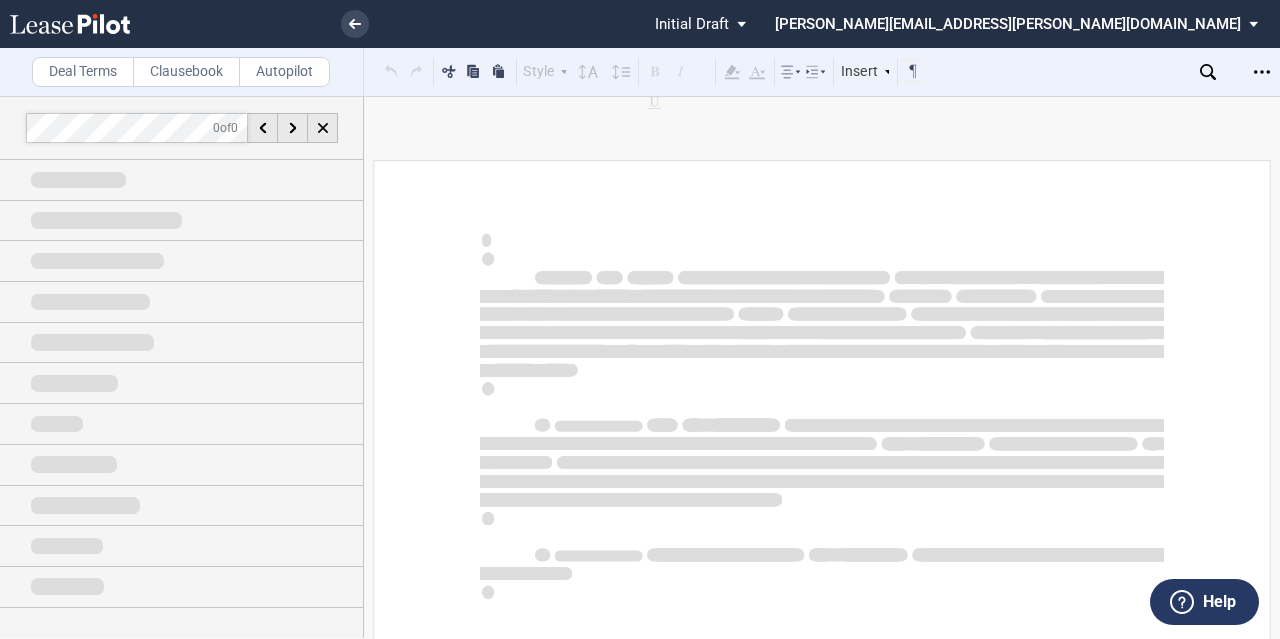 scroll, scrollTop: 0, scrollLeft: 0, axis: both 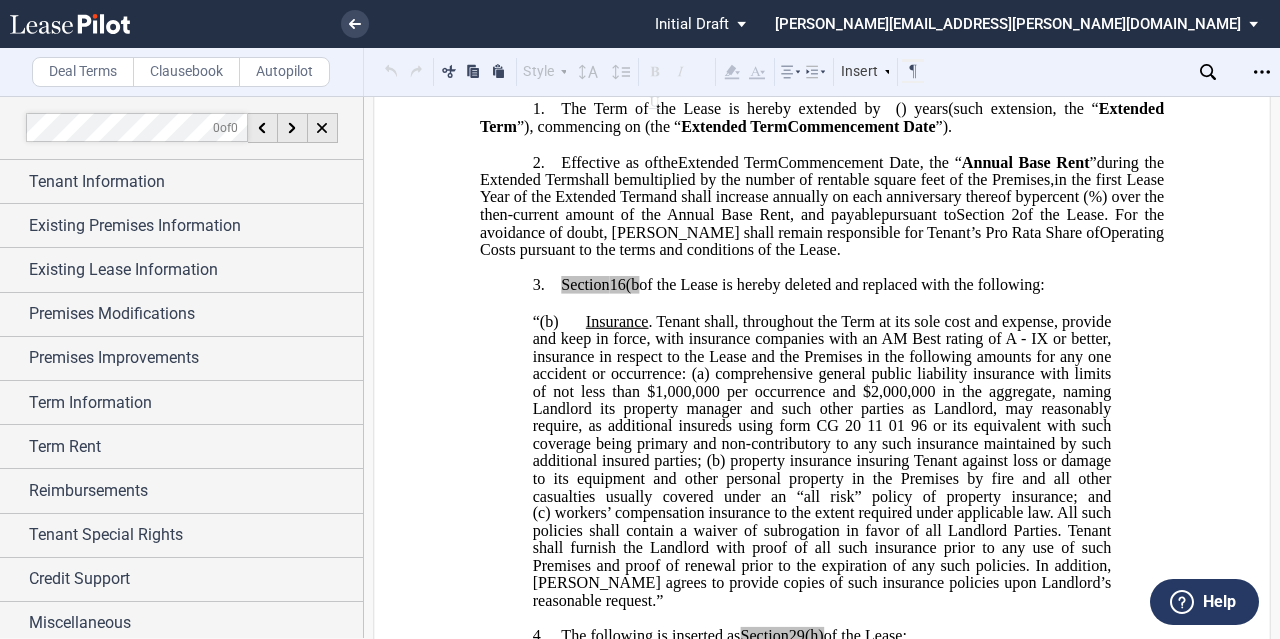 click on "percent" 